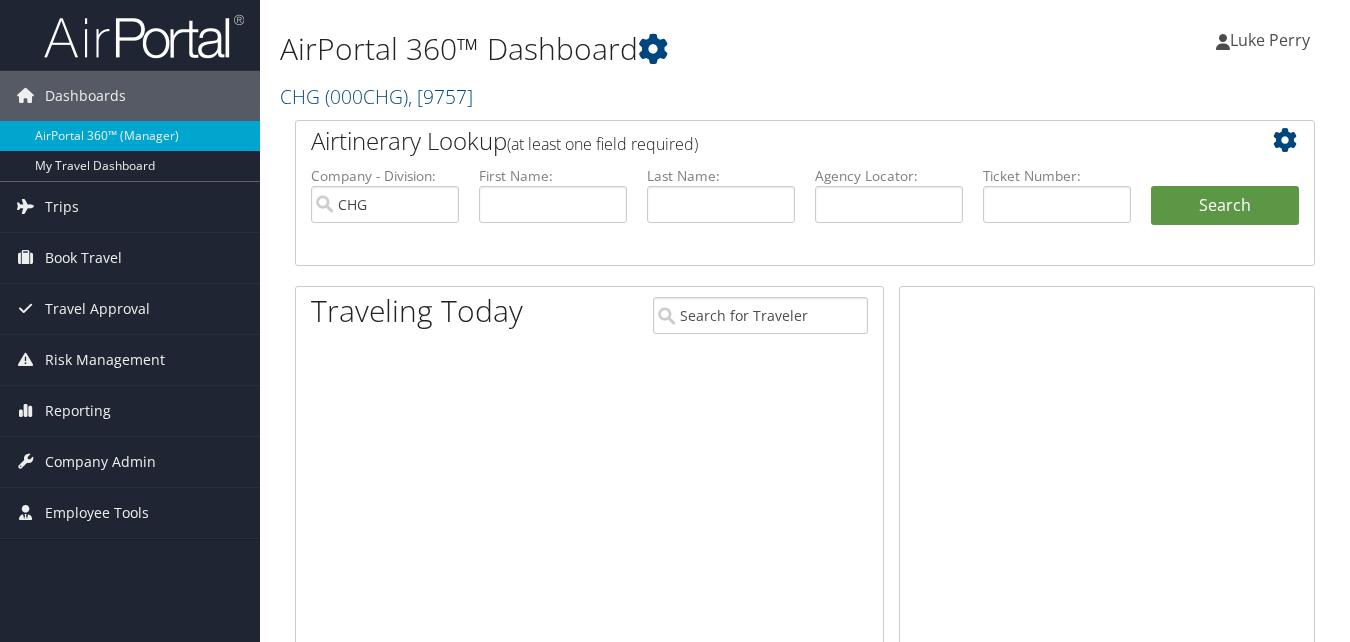 scroll, scrollTop: 0, scrollLeft: 0, axis: both 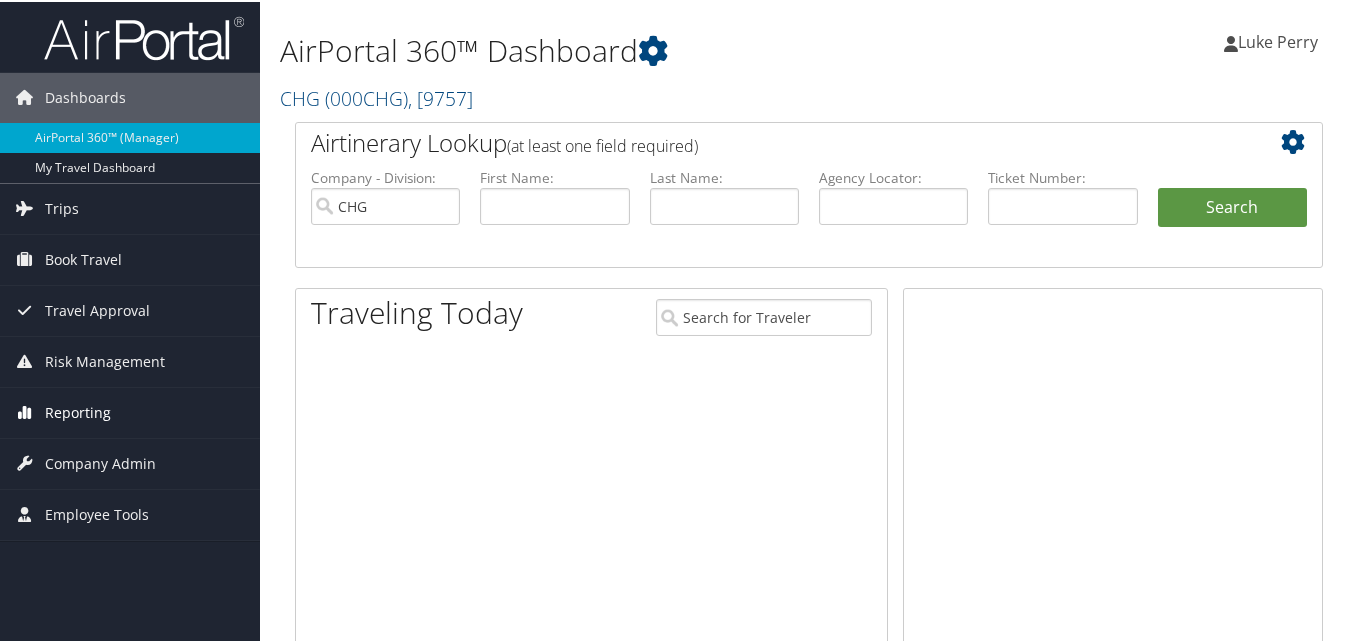 click on "Reporting" at bounding box center [78, 411] 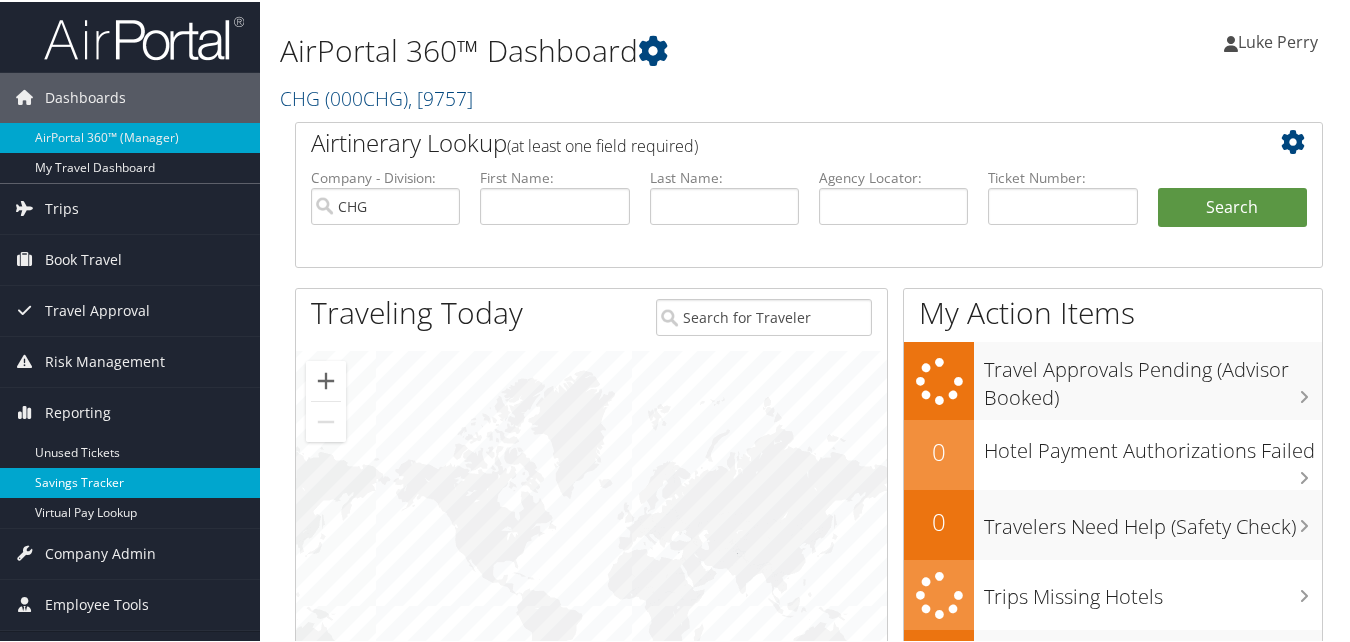 click on "Savings Tracker" at bounding box center (130, 481) 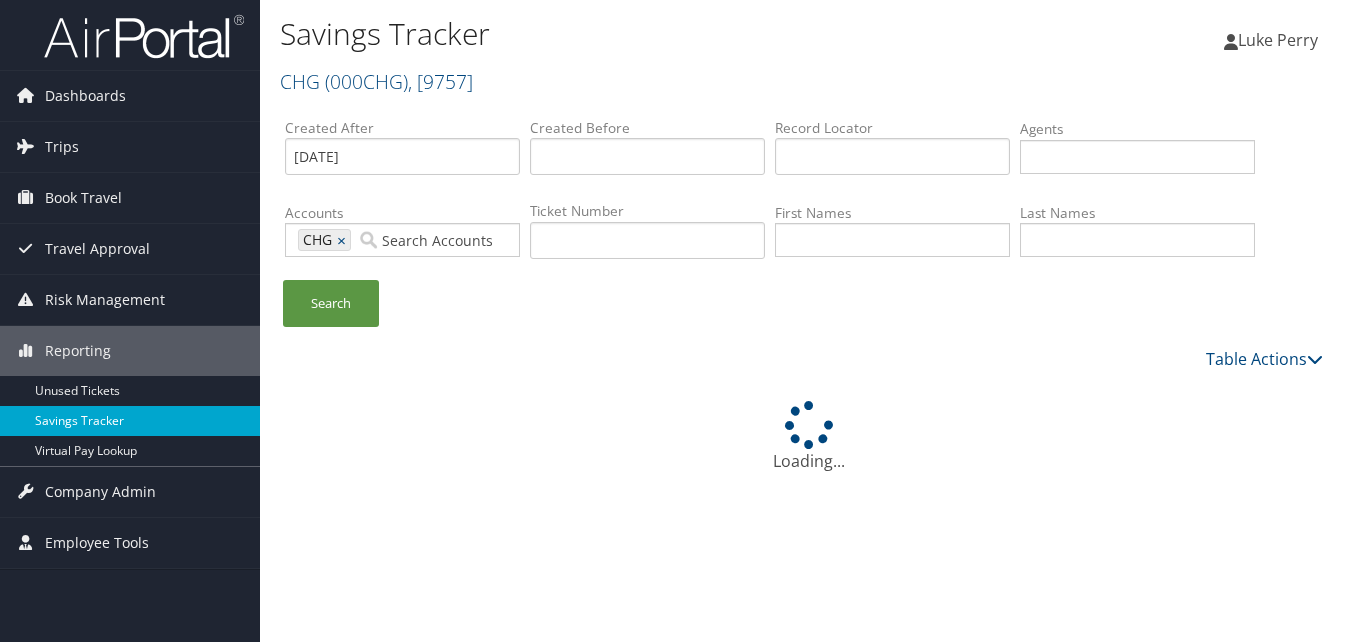 scroll, scrollTop: 0, scrollLeft: 0, axis: both 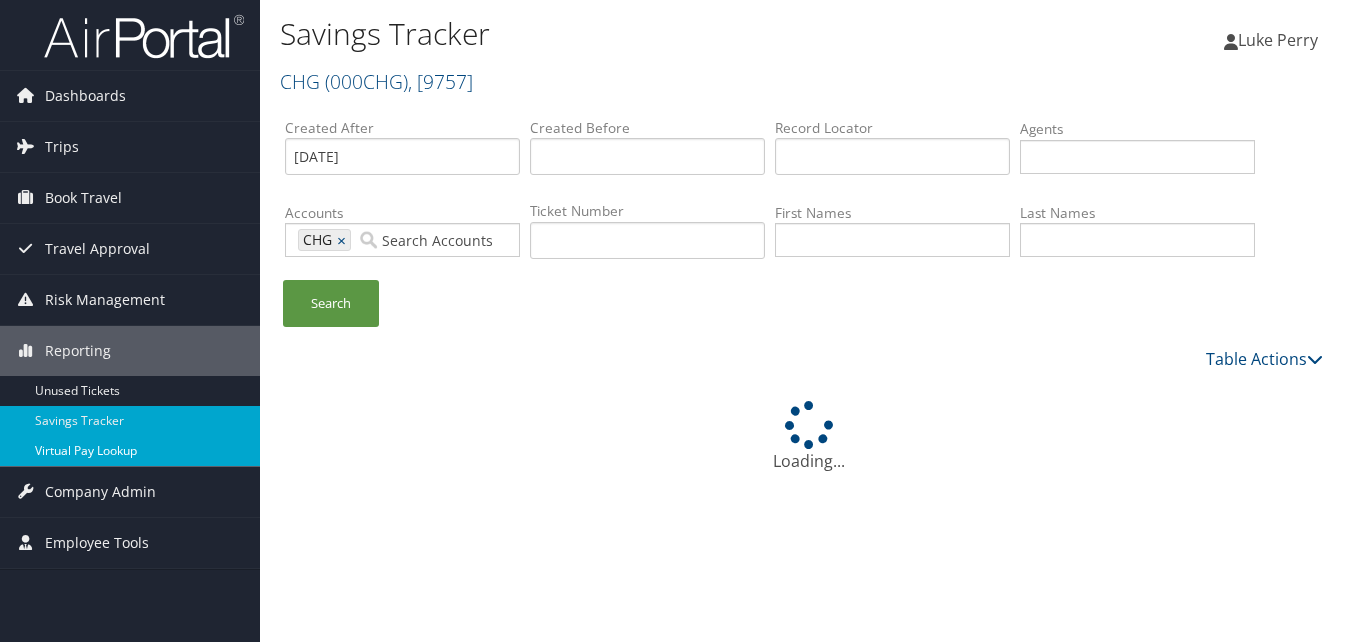 click on "Virtual Pay Lookup" at bounding box center [130, 451] 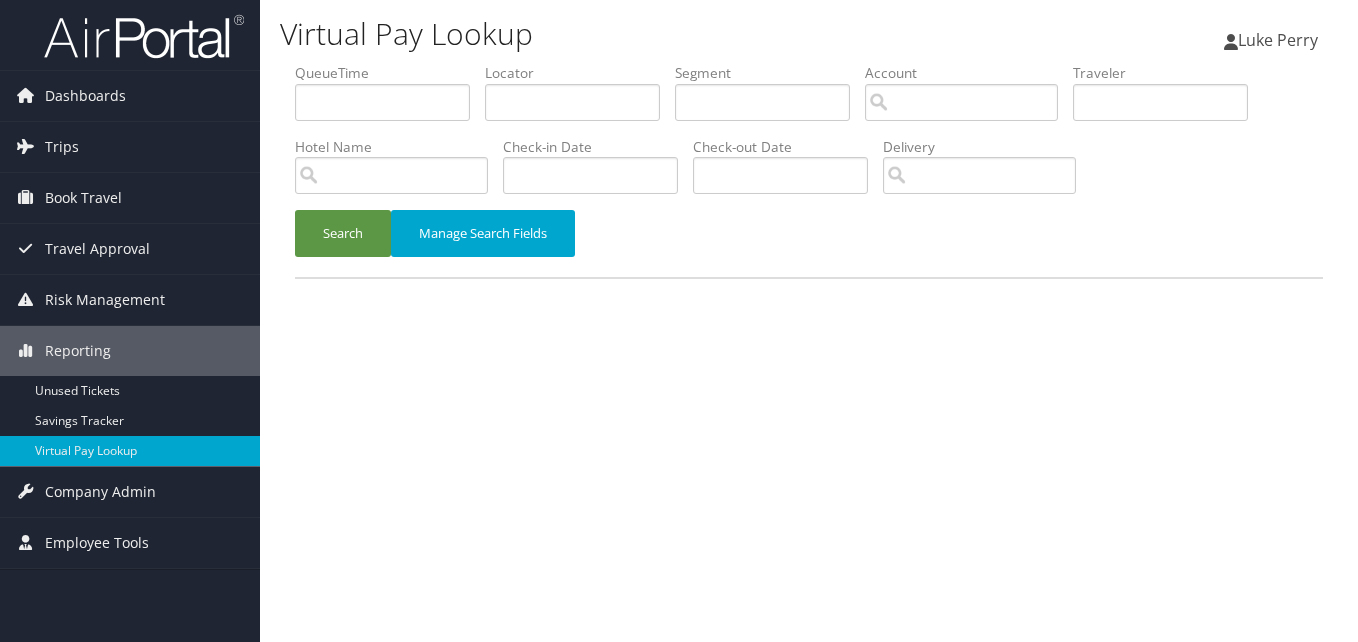 scroll, scrollTop: 0, scrollLeft: 0, axis: both 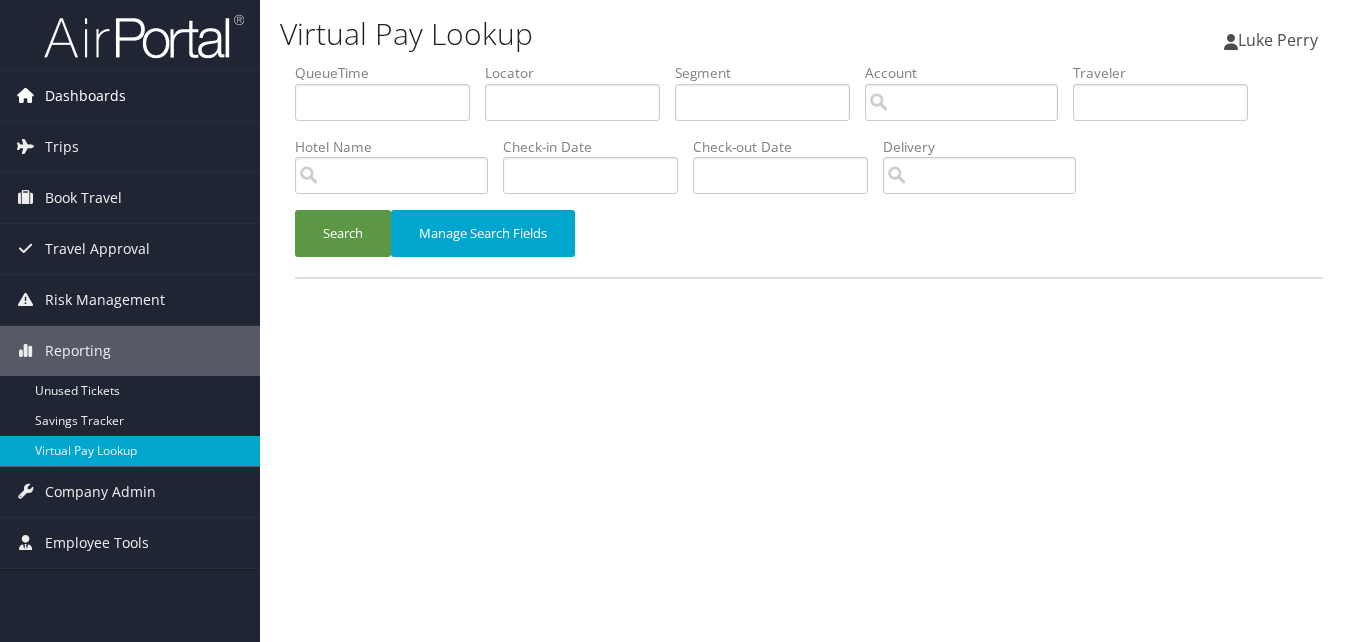 click on "Dashboards" at bounding box center (85, 96) 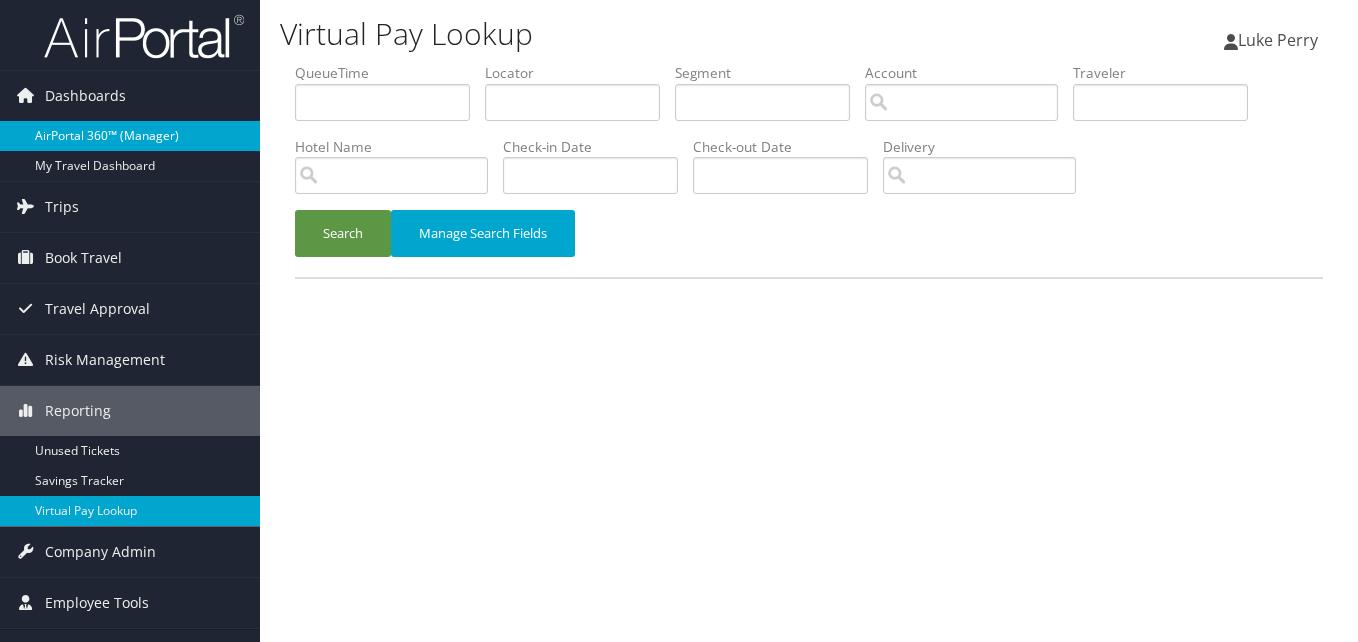 click on "AirPortal 360™ (Manager)" at bounding box center [130, 136] 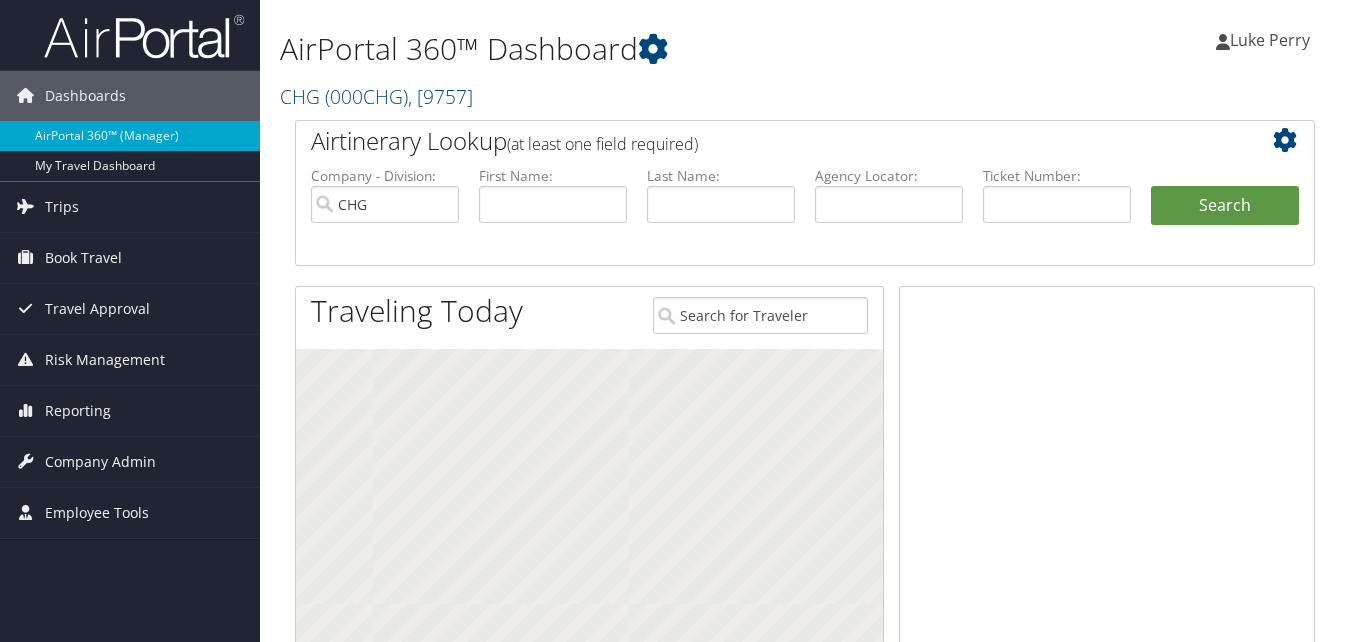 scroll, scrollTop: 0, scrollLeft: 0, axis: both 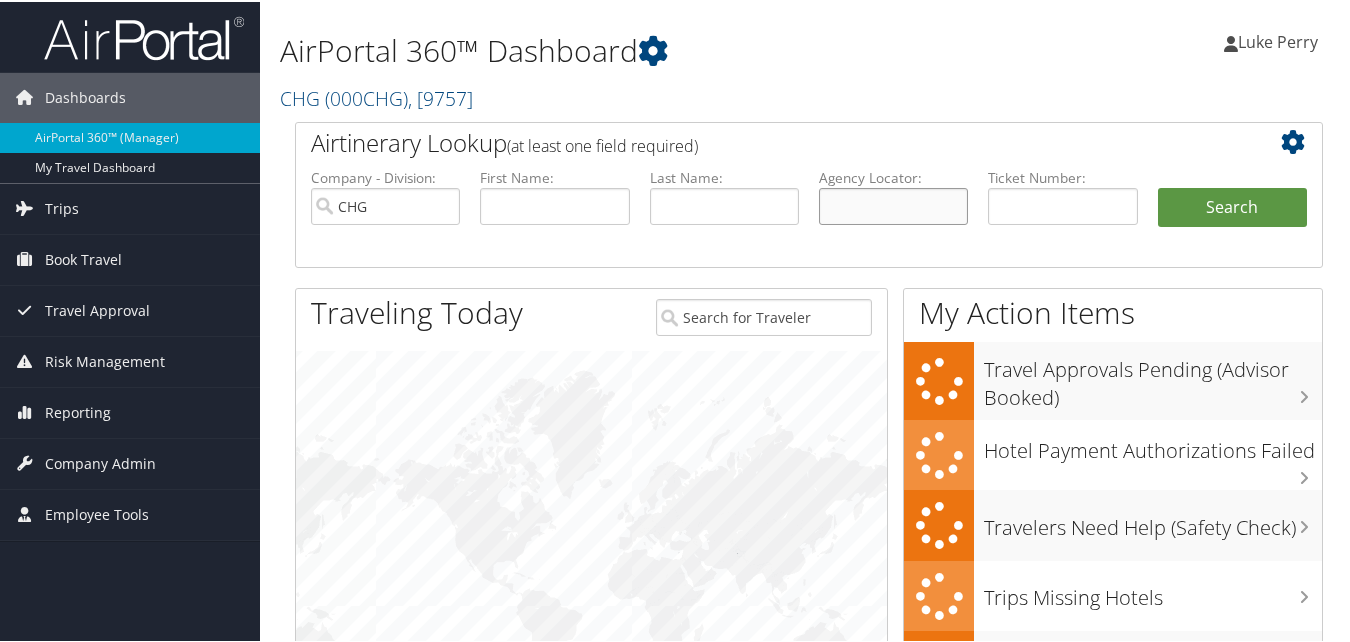 click at bounding box center (893, 204) 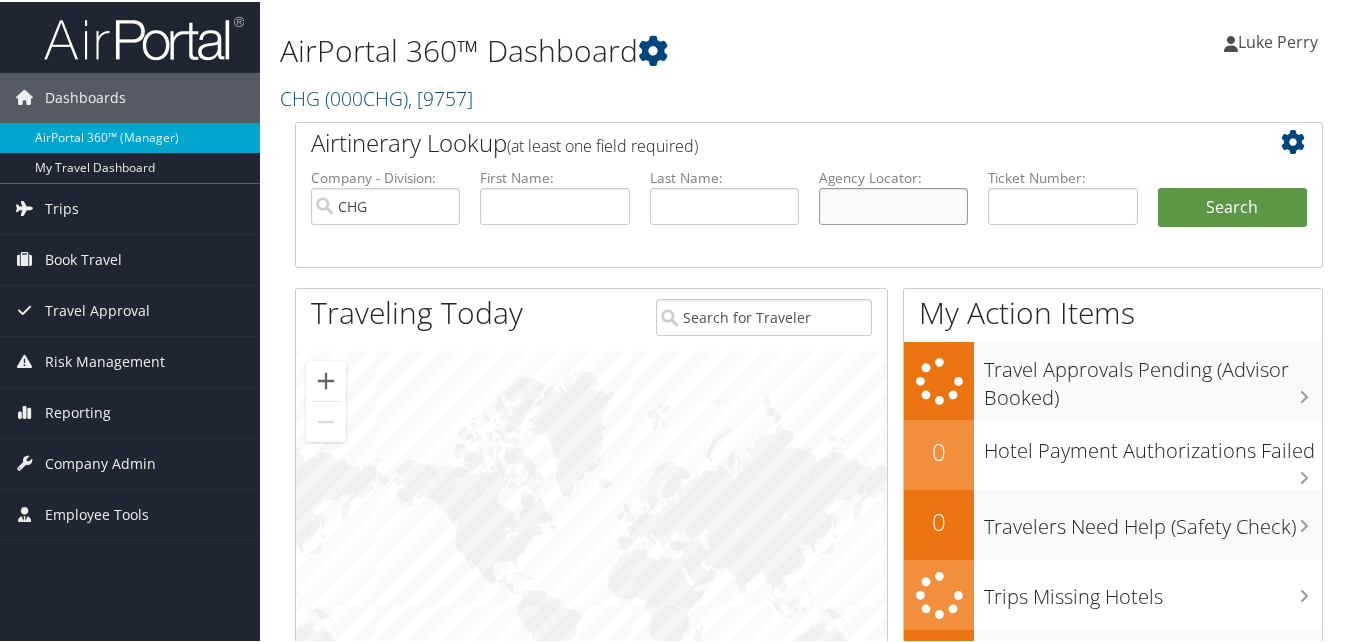paste on "EKKRSJ" 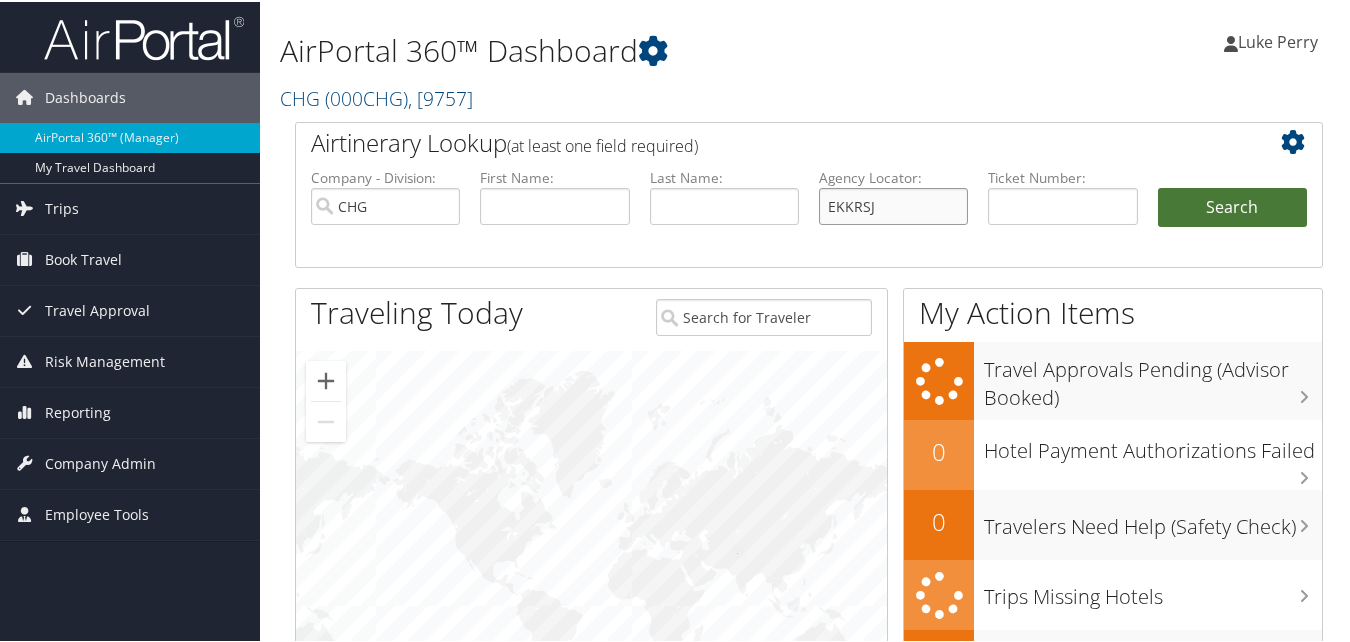 type on "EKKRSJ" 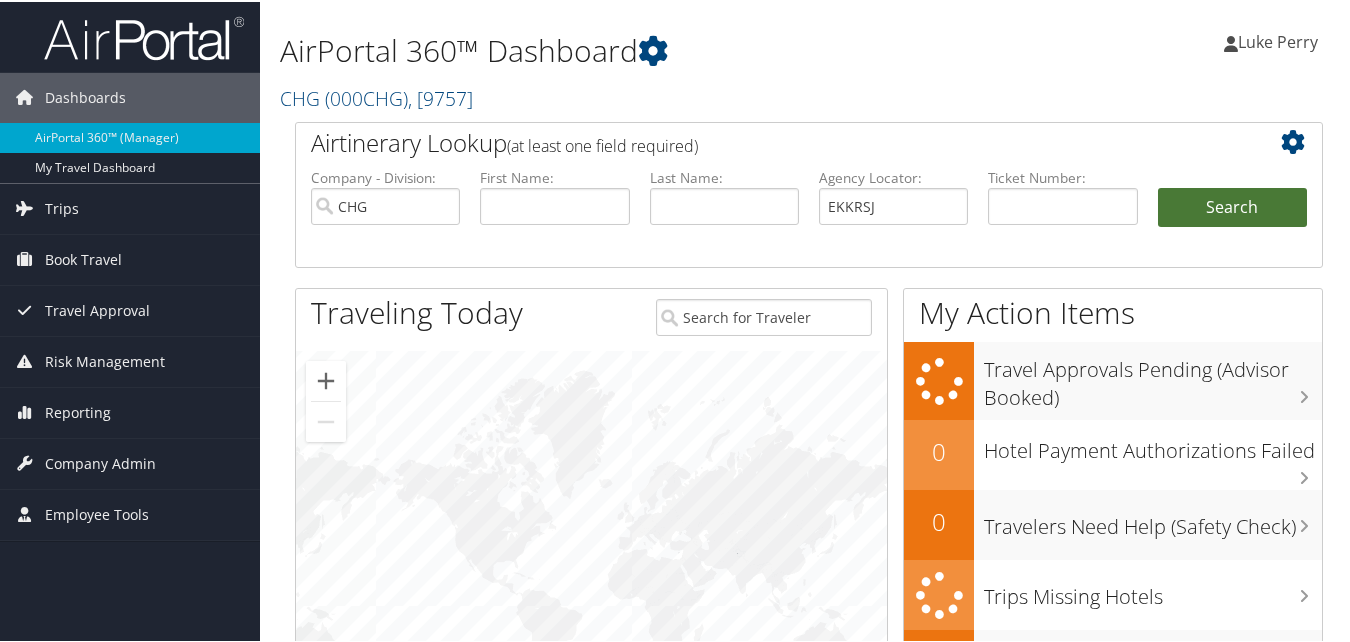 click on "Search" at bounding box center (1232, 206) 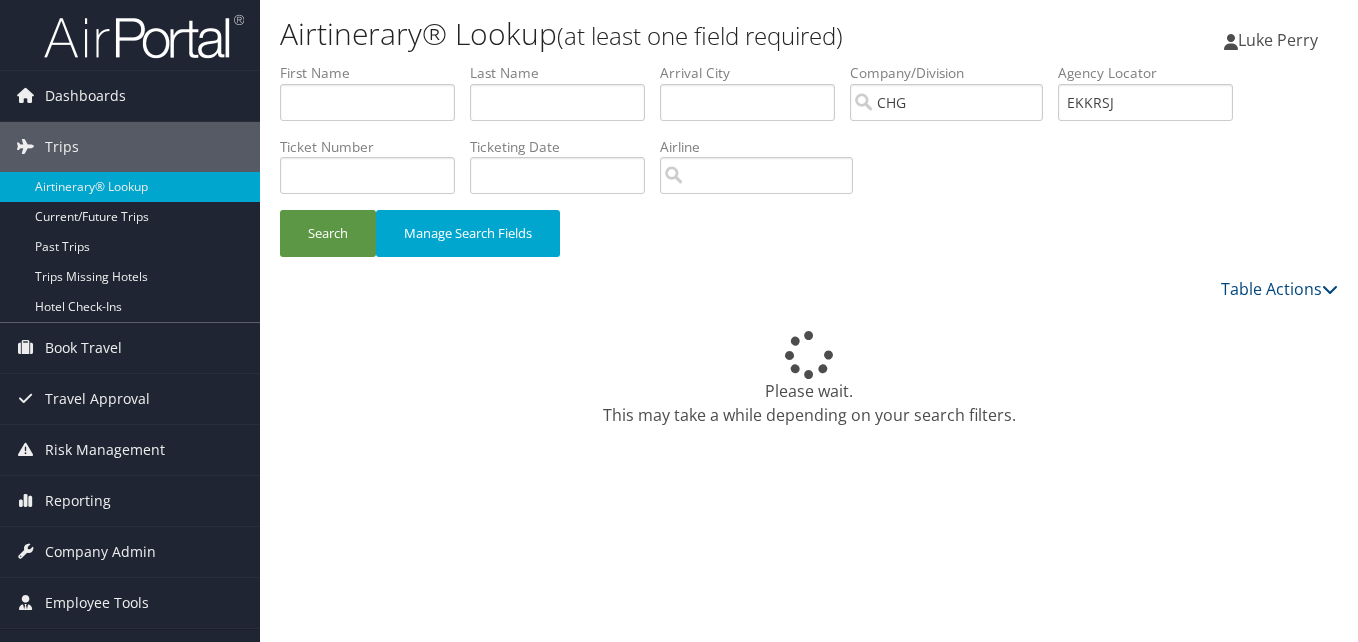 scroll, scrollTop: 0, scrollLeft: 0, axis: both 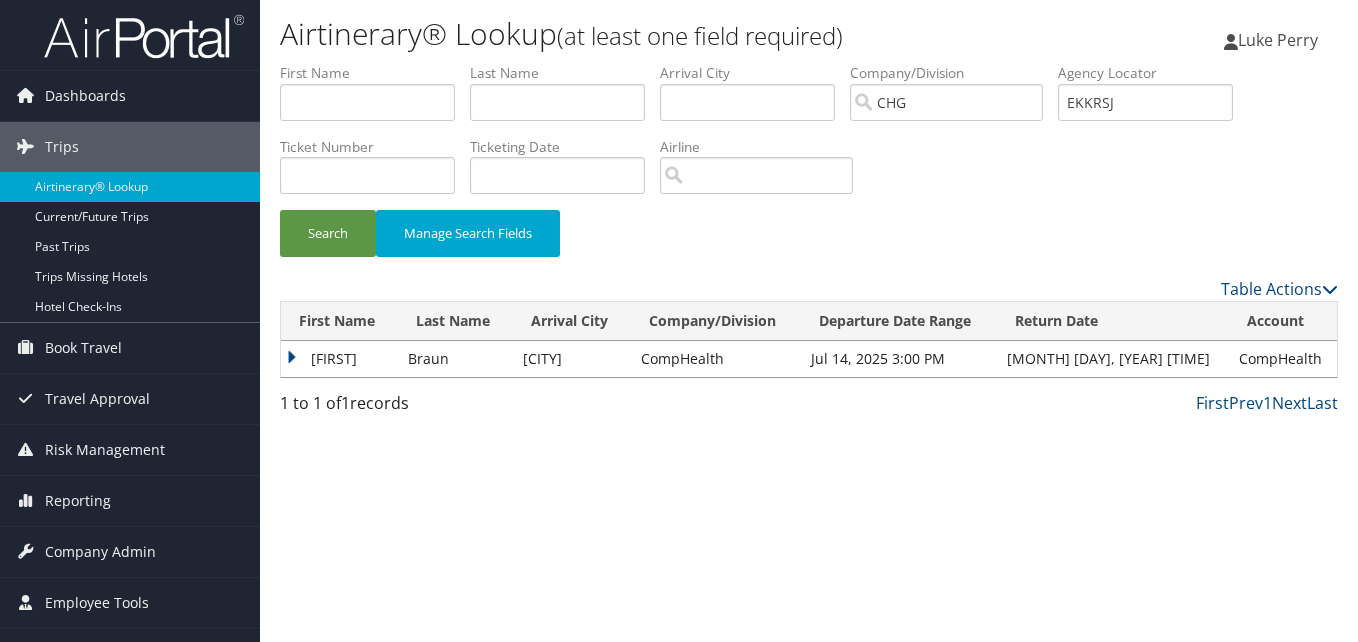 click on "Simona" at bounding box center (339, 359) 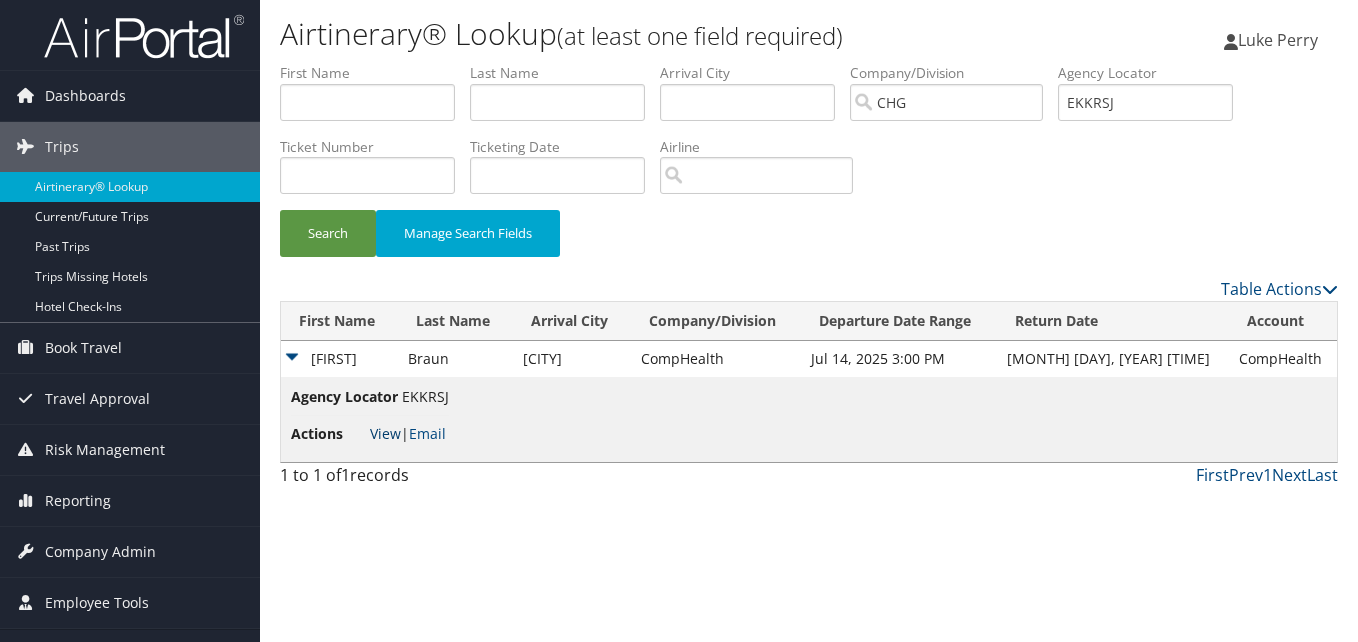 click on "View" at bounding box center (385, 433) 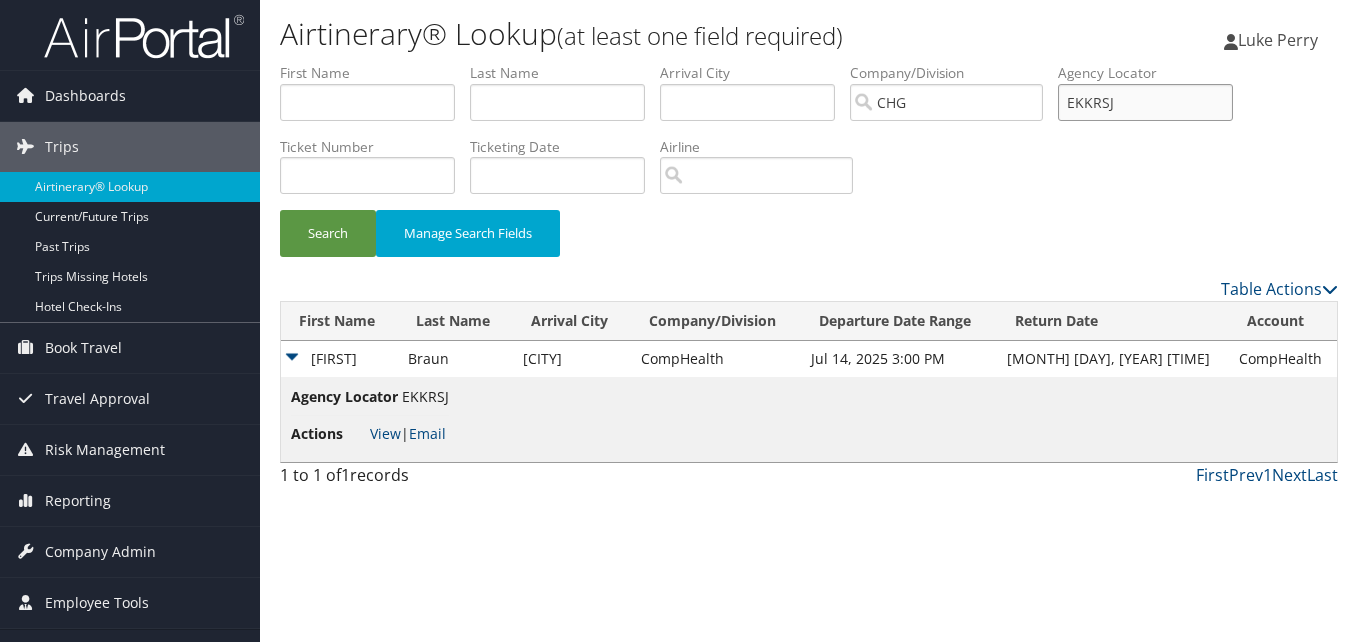 drag, startPoint x: 1146, startPoint y: 107, endPoint x: 875, endPoint y: 146, distance: 273.7919 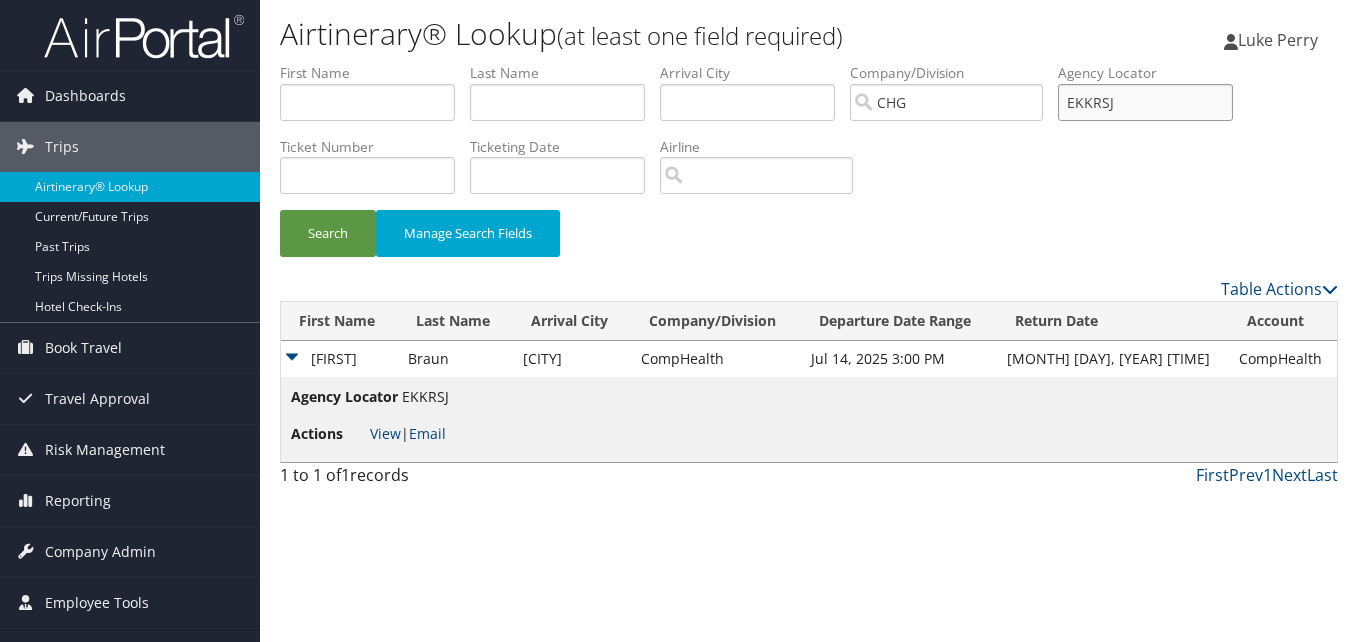 click on "First Name Last Name Departure City Arrival City Company/Division CHG Airport/City Code Departure Date Range Agency Locator EKKRSJ Ticket Number Ticketing Date Invoice Number Flight Number Agent Name Air Confirmation Hotel Confirmation Credit Card - Last 4 Digits Airline Car Rental Chain Hotel Chain Rail Vendor Authorization Billable Client Code Cost Center Department Explanation Manager ID Project Purpose Region Traveler ID Search Manage Search Fields" at bounding box center [809, 170] 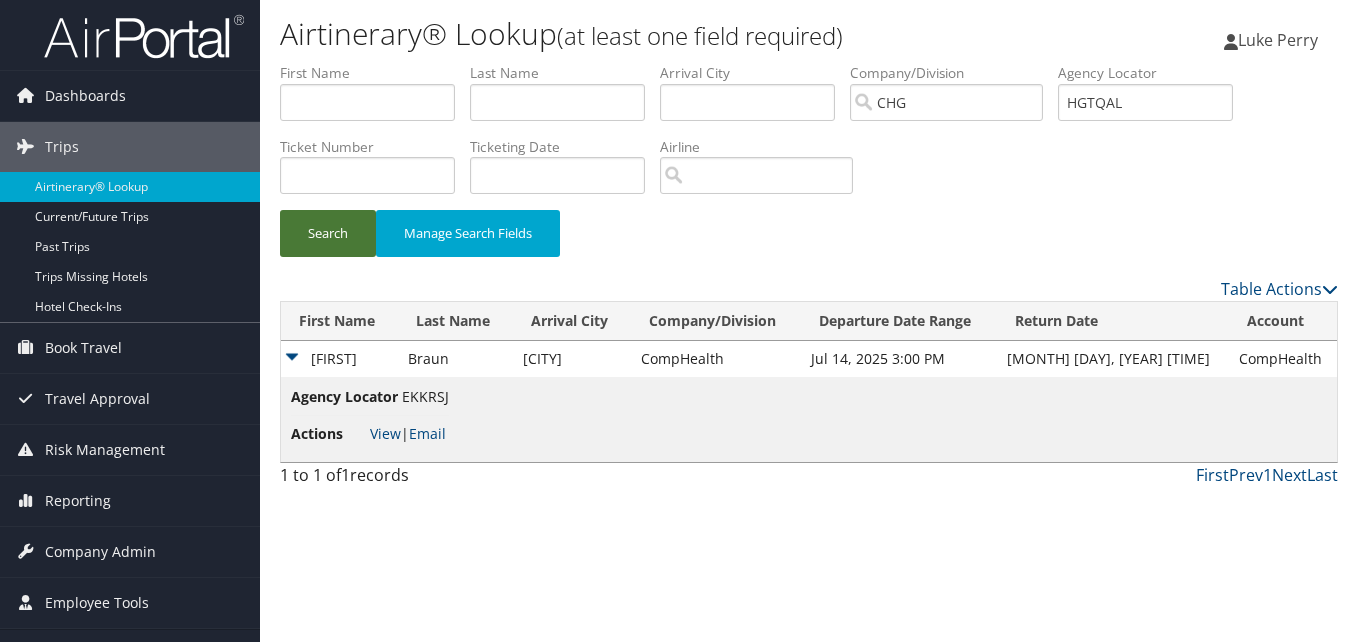 click on "Search" at bounding box center (328, 233) 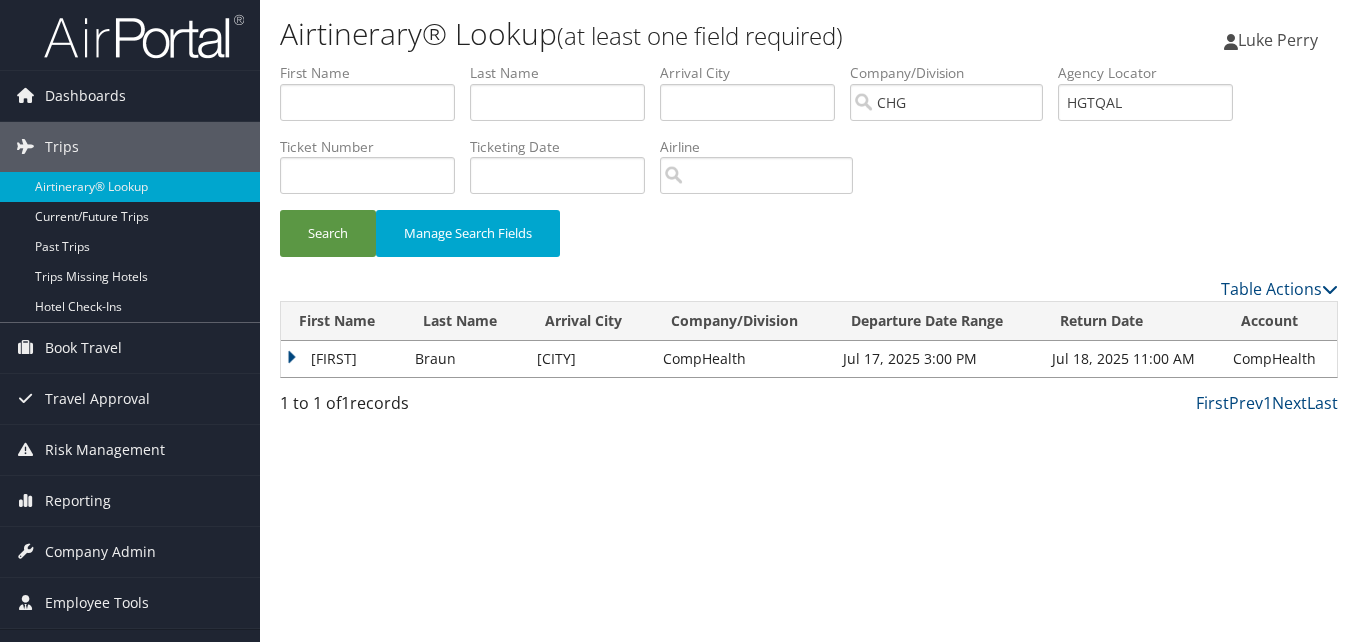 click on "Simona" at bounding box center (343, 359) 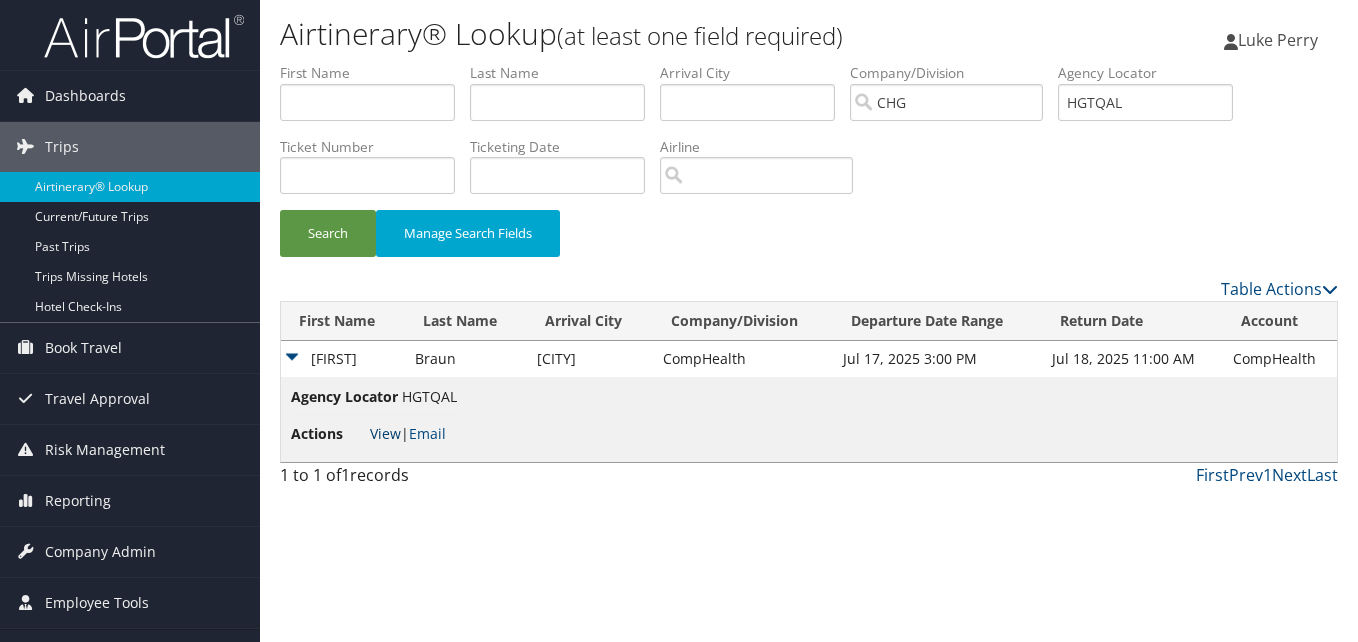 click on "View" at bounding box center (385, 433) 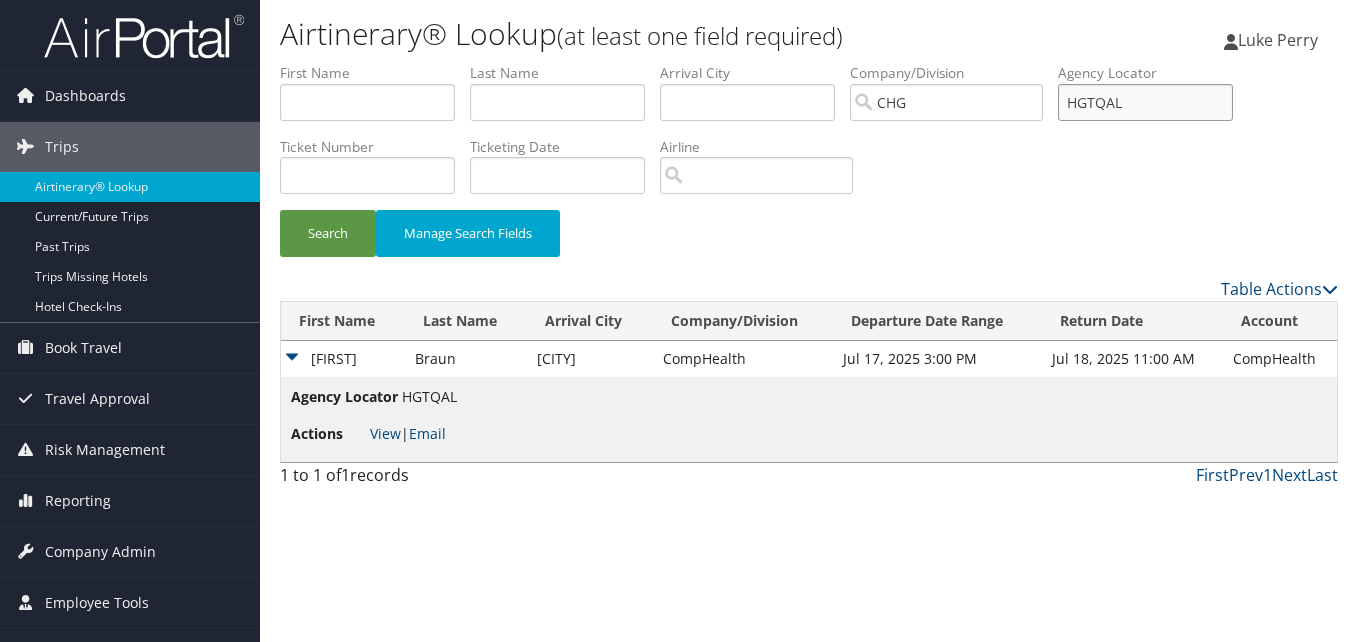 drag, startPoint x: 898, startPoint y: 110, endPoint x: 882, endPoint y: 110, distance: 16 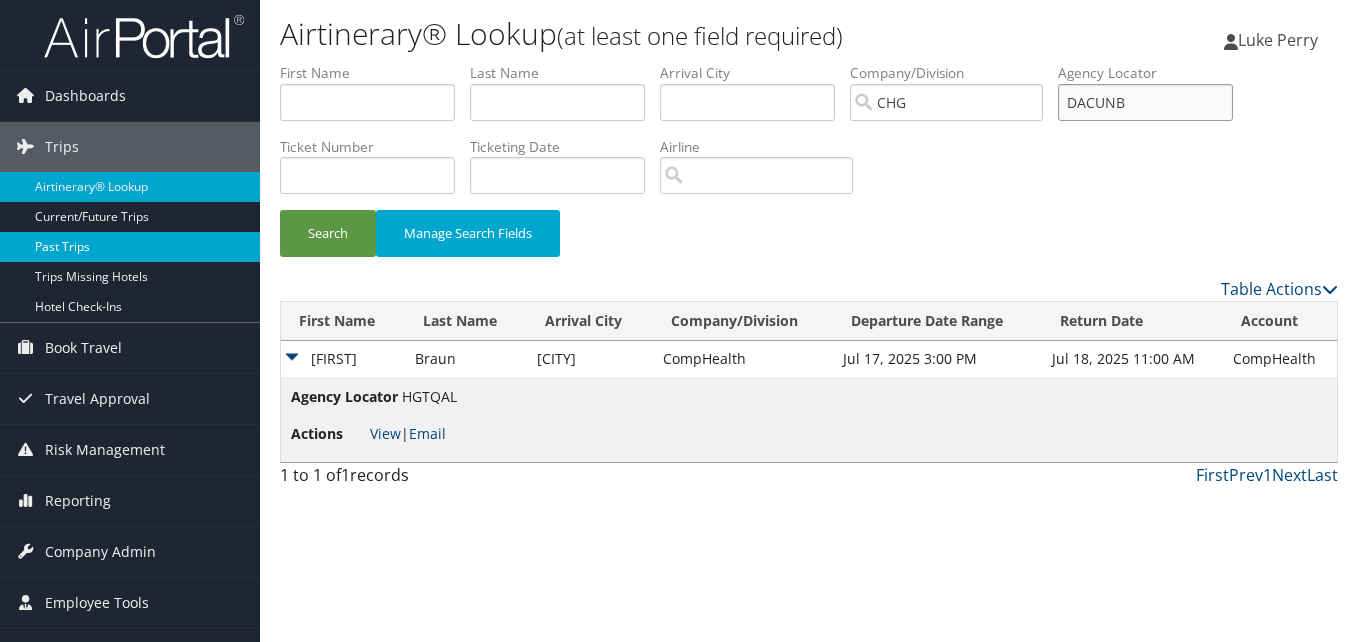 type on "DACUNB" 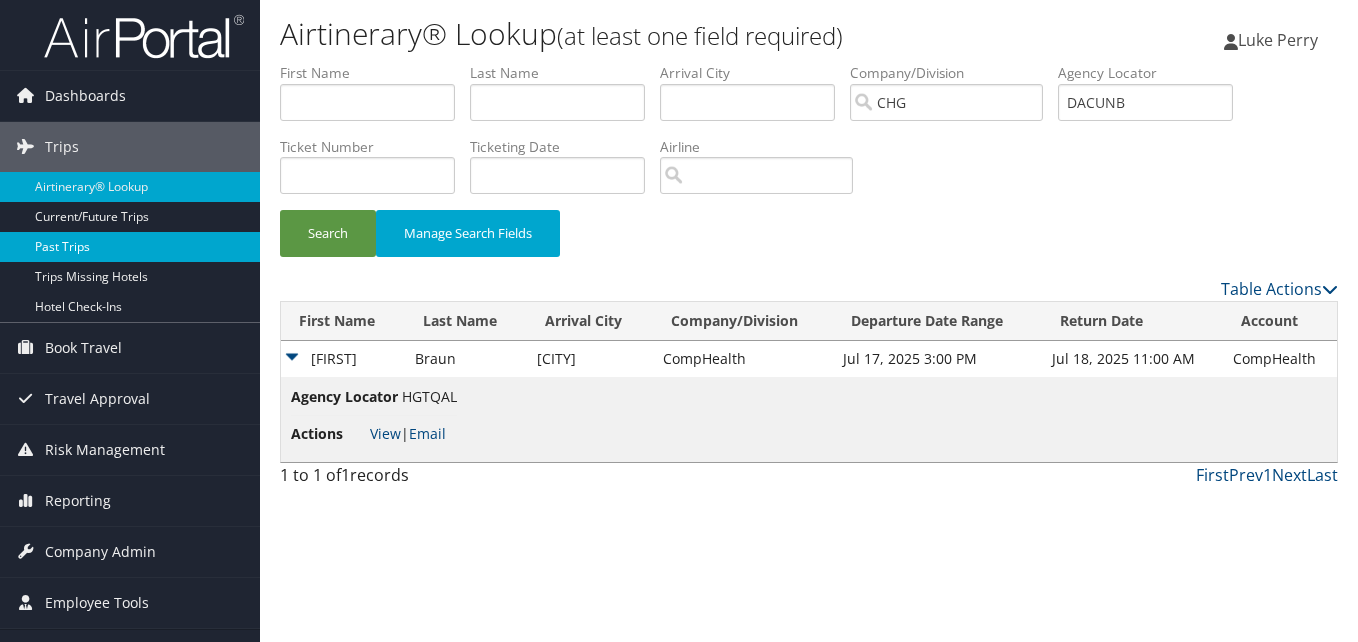 click on "Past Trips" at bounding box center [130, 247] 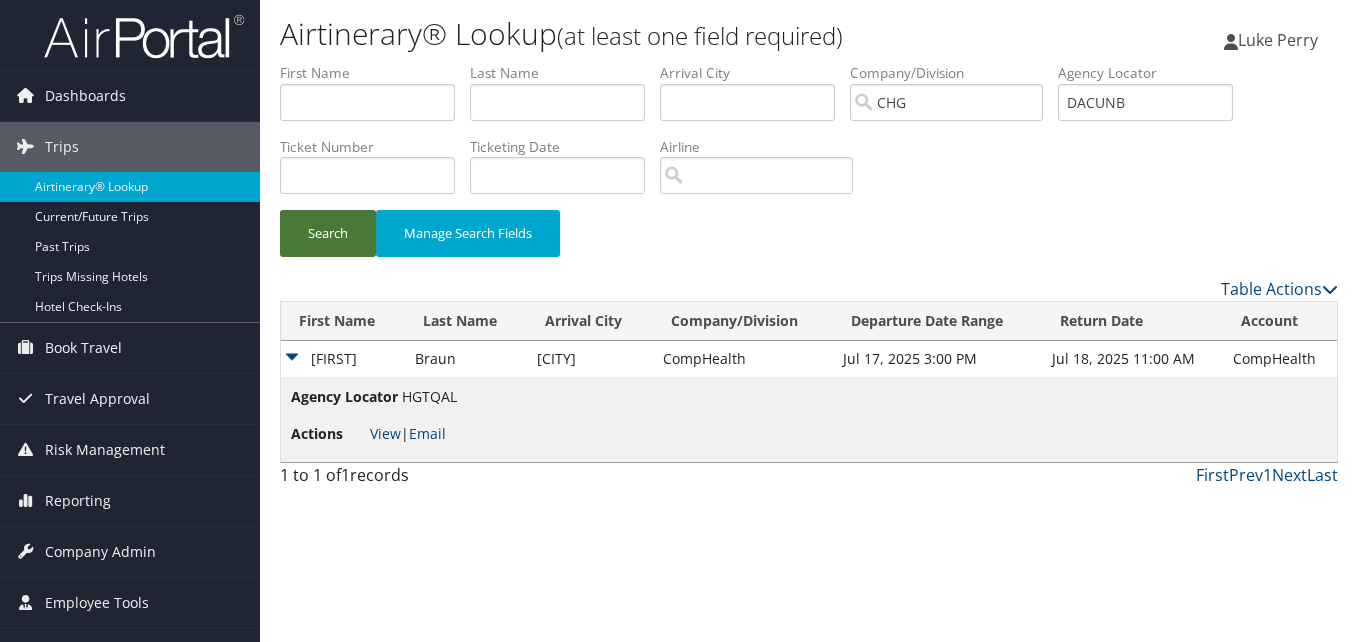 click on "Search" at bounding box center (328, 233) 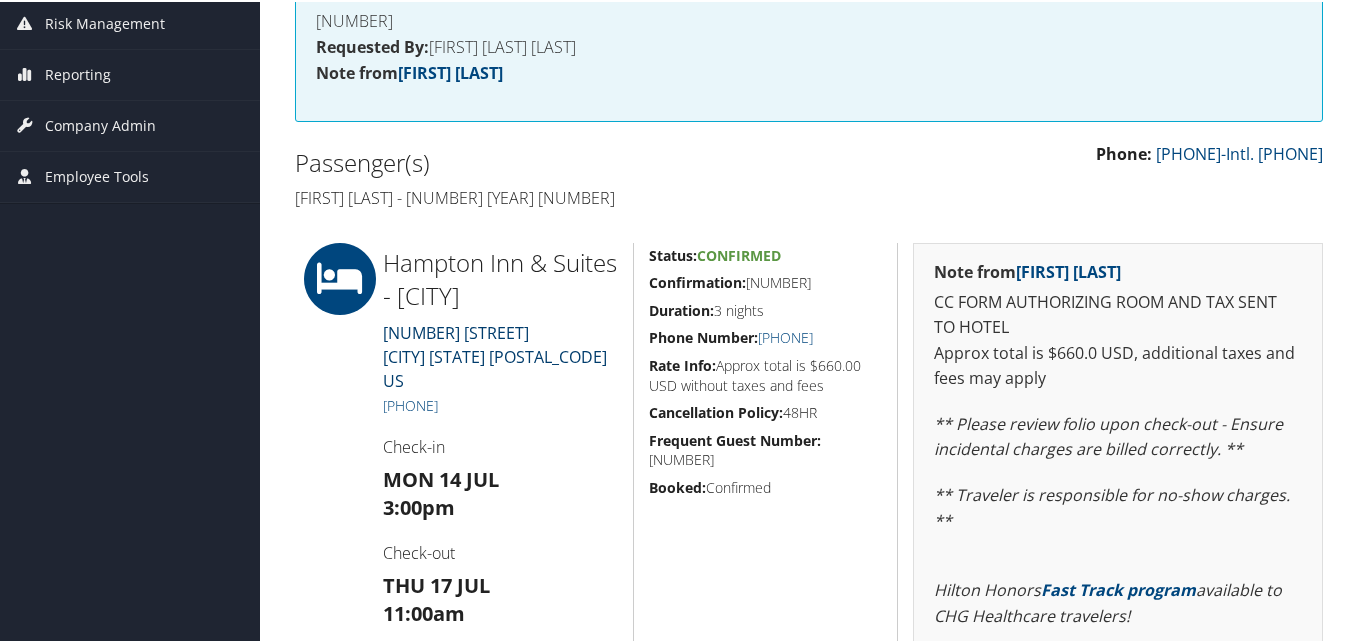 scroll, scrollTop: 300, scrollLeft: 0, axis: vertical 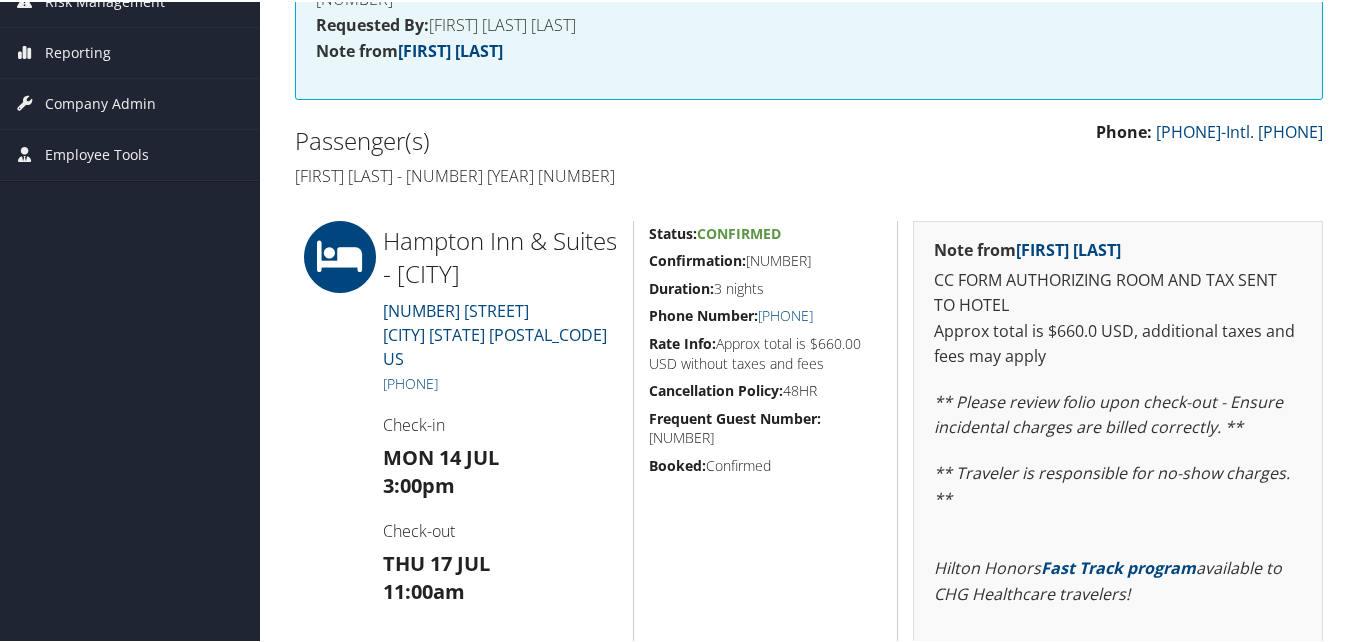 drag, startPoint x: 751, startPoint y: 256, endPoint x: 807, endPoint y: 258, distance: 56.0357 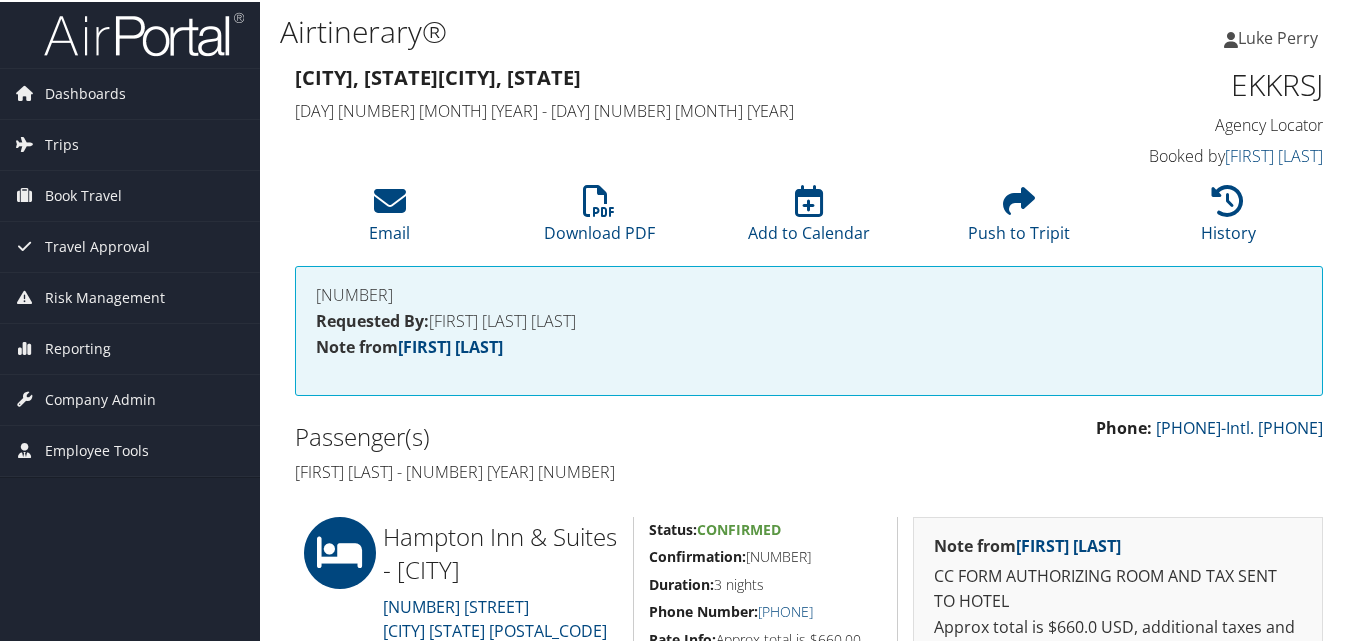 scroll, scrollTop: 0, scrollLeft: 0, axis: both 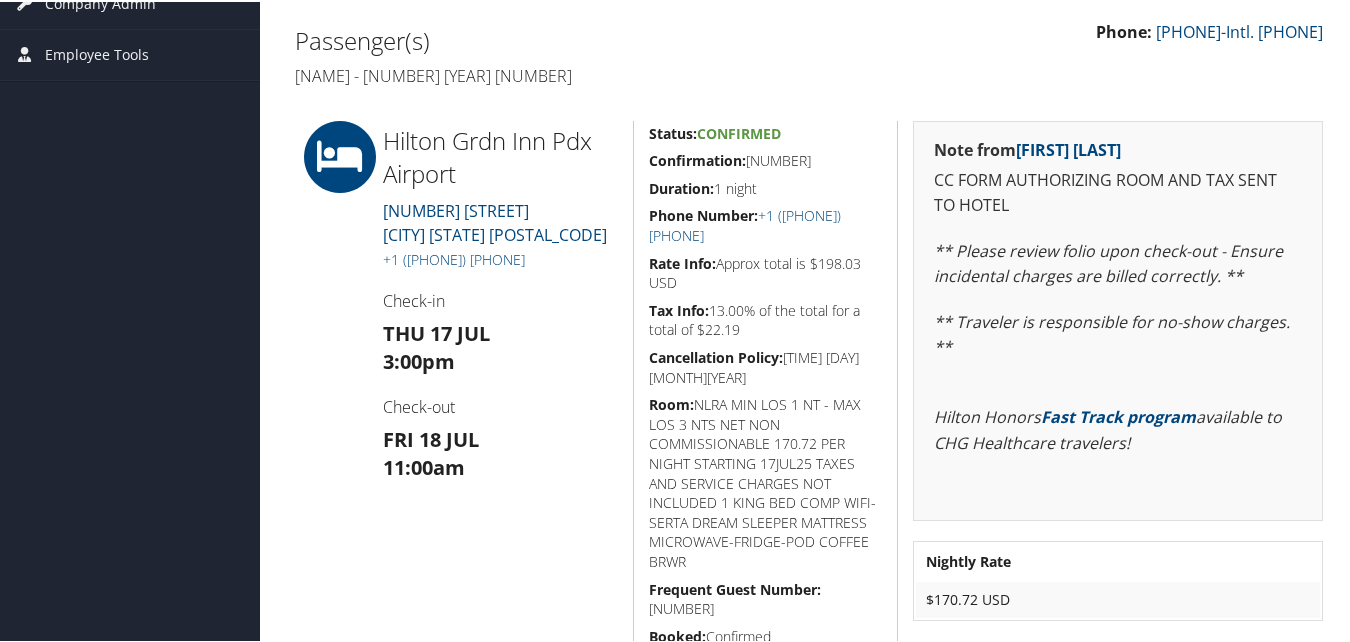 drag, startPoint x: 813, startPoint y: 163, endPoint x: 747, endPoint y: 165, distance: 66.0303 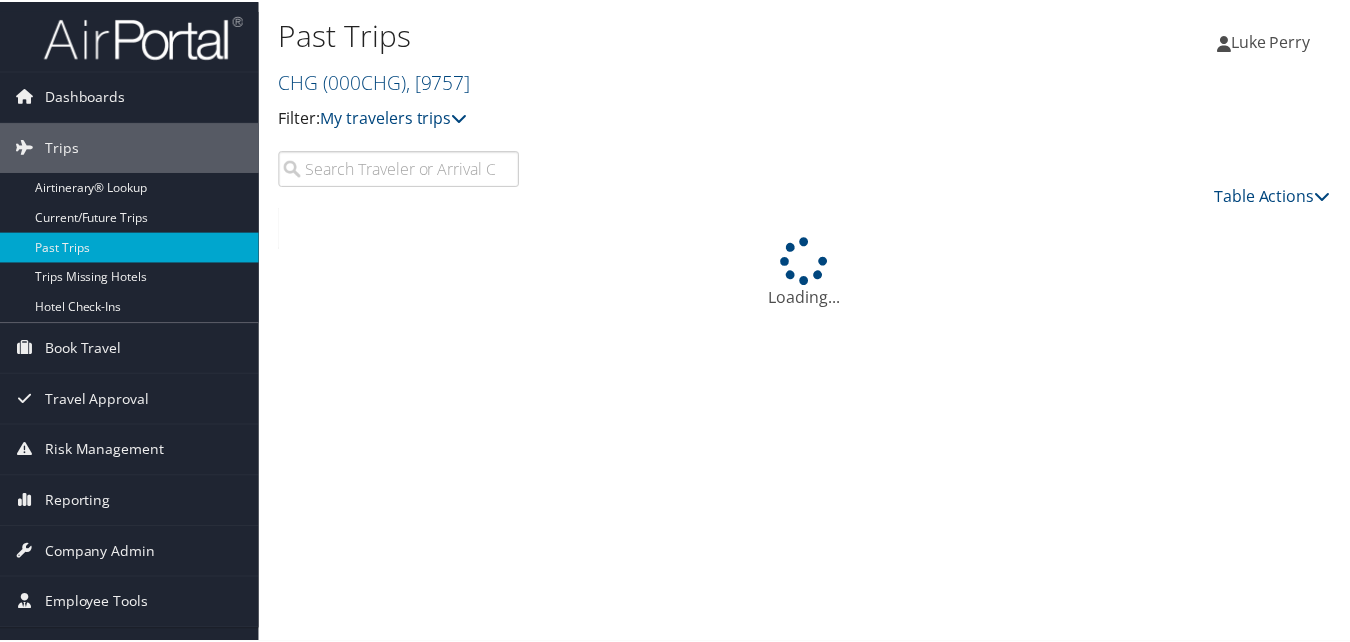 scroll, scrollTop: 0, scrollLeft: 0, axis: both 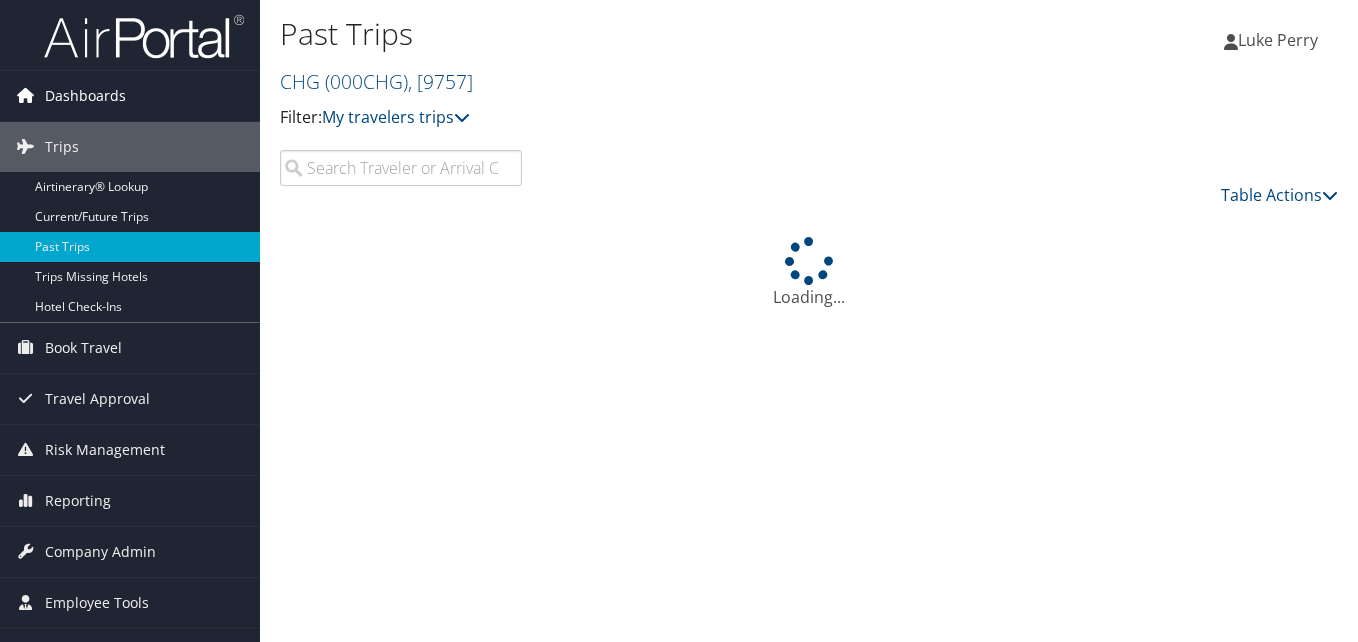 click on "Dashboards" at bounding box center [85, 96] 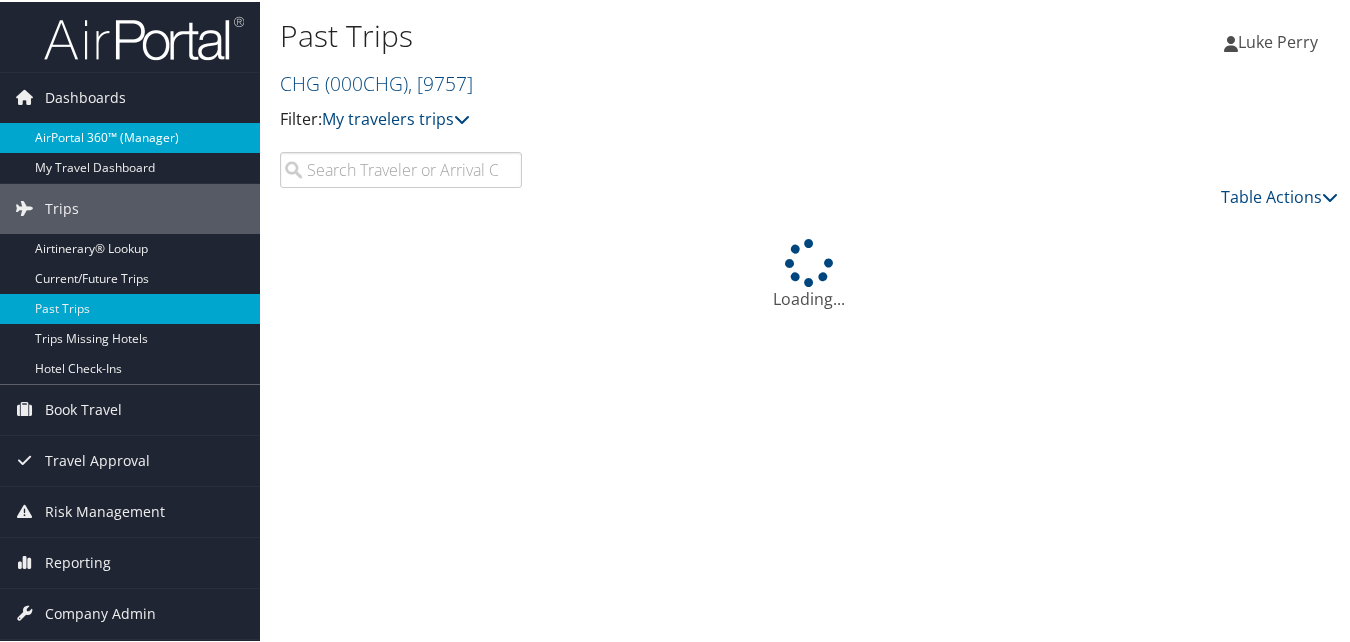 click on "AirPortal 360™ (Manager)" at bounding box center (130, 136) 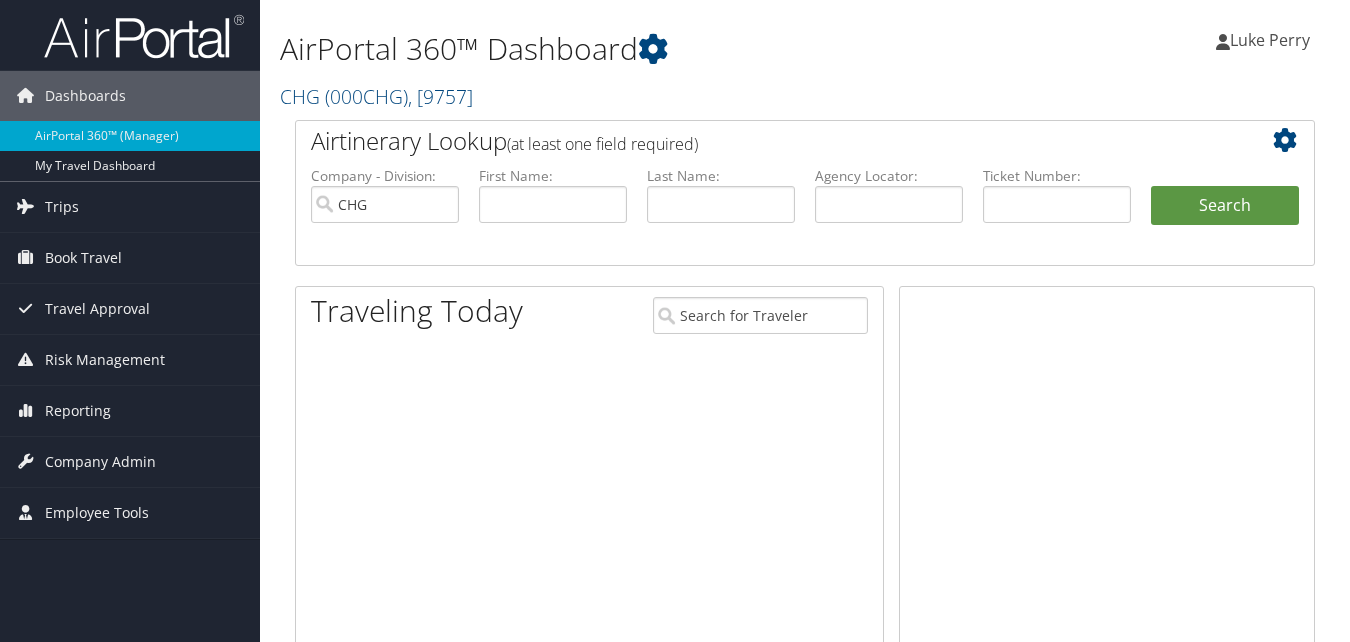 scroll, scrollTop: 0, scrollLeft: 0, axis: both 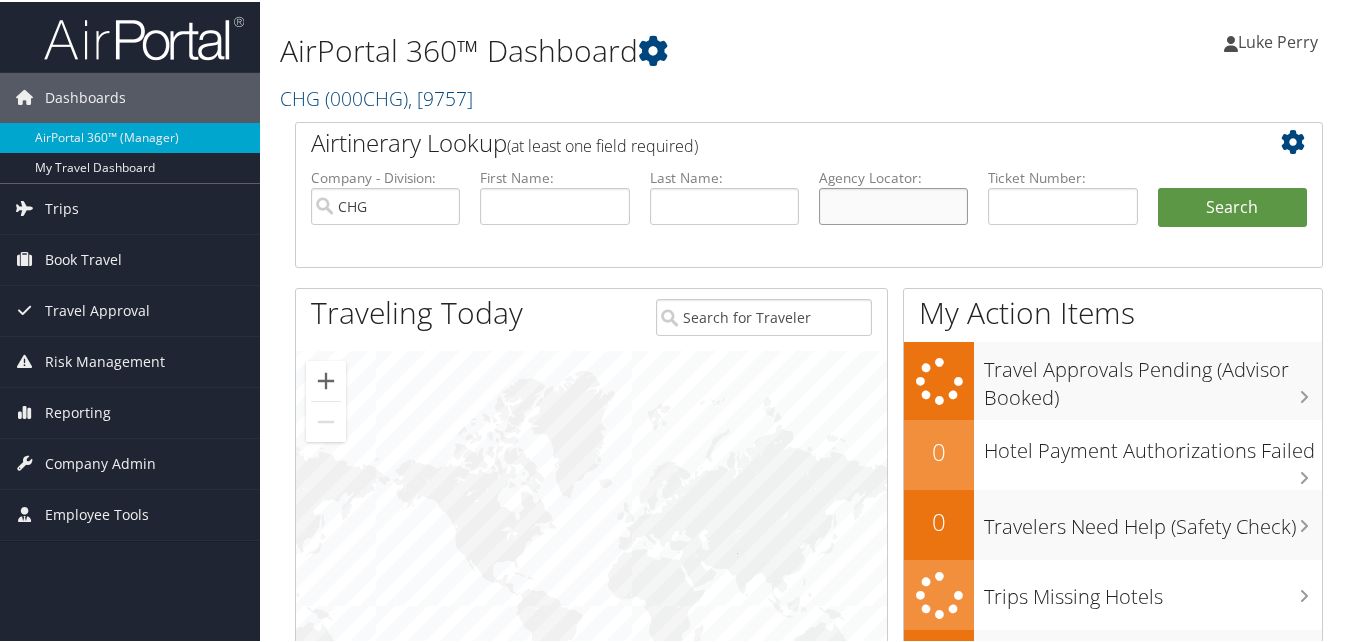 click at bounding box center (893, 204) 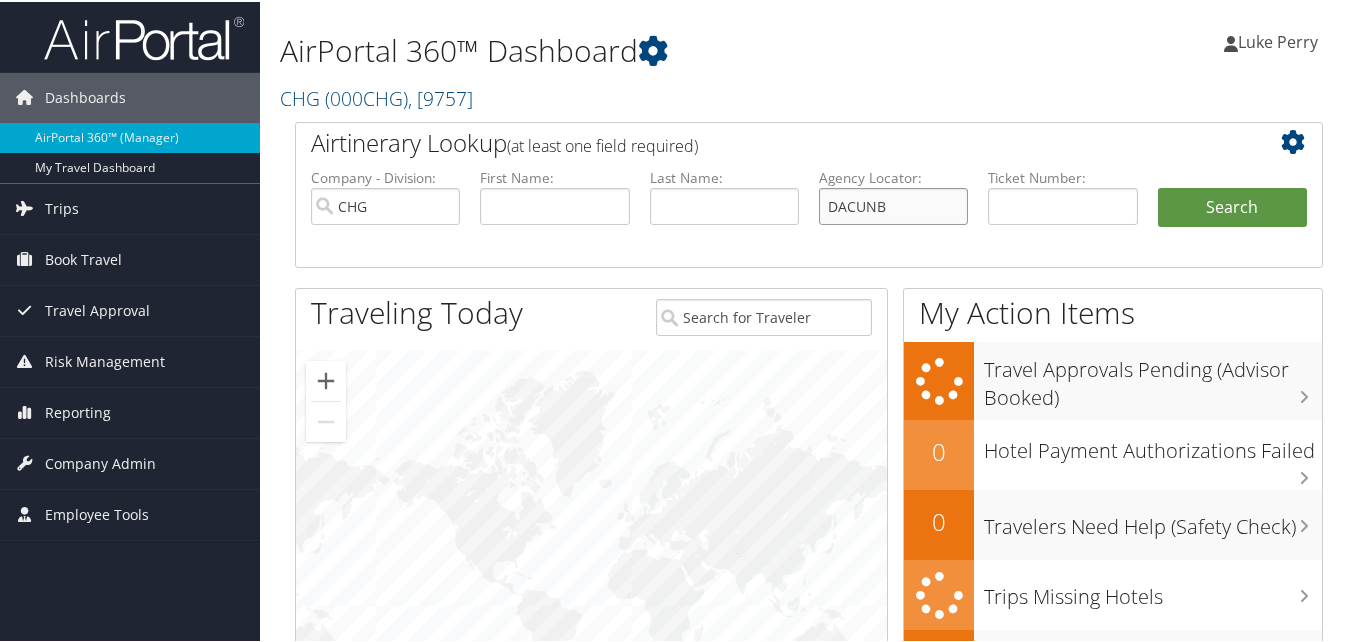 click on "DACUNB" at bounding box center [893, 204] 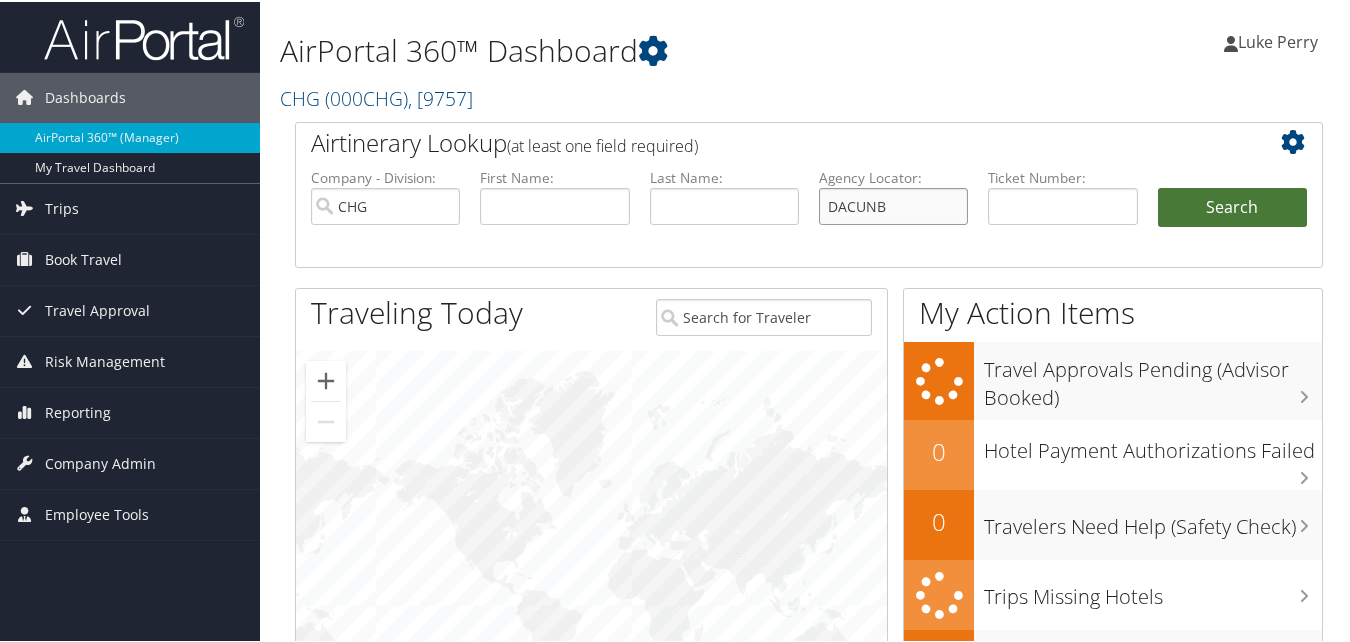 type on "DACUNB" 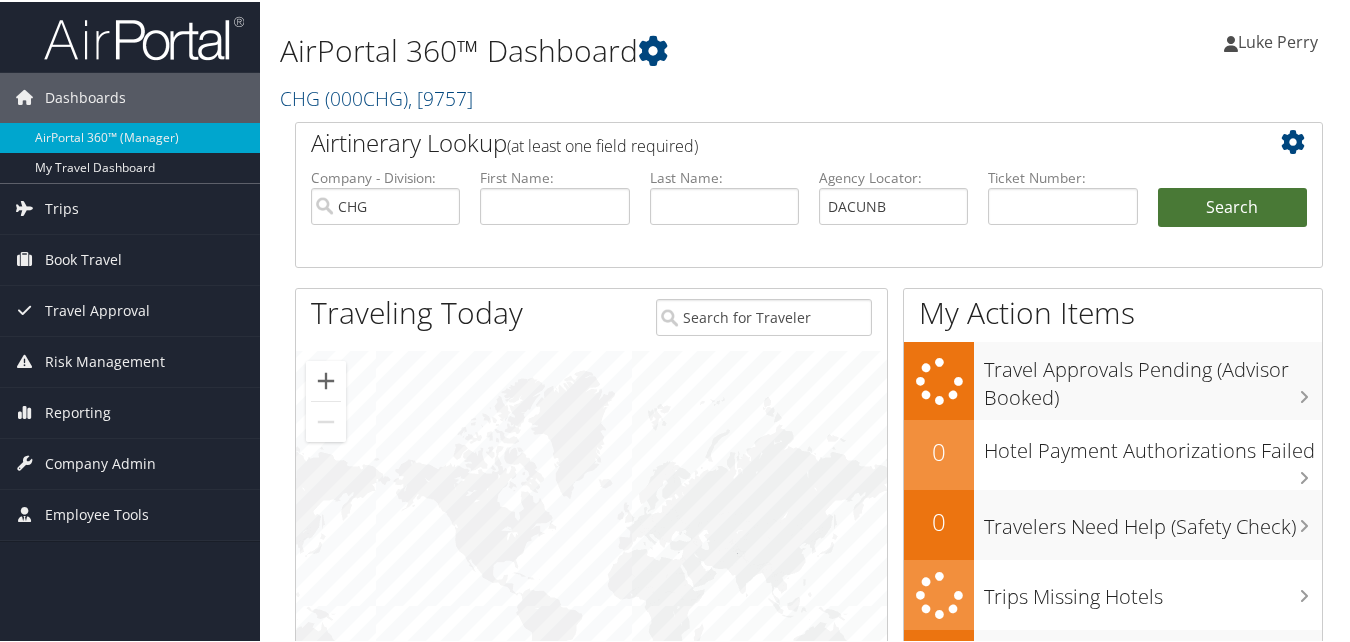 click on "Search" at bounding box center (1232, 206) 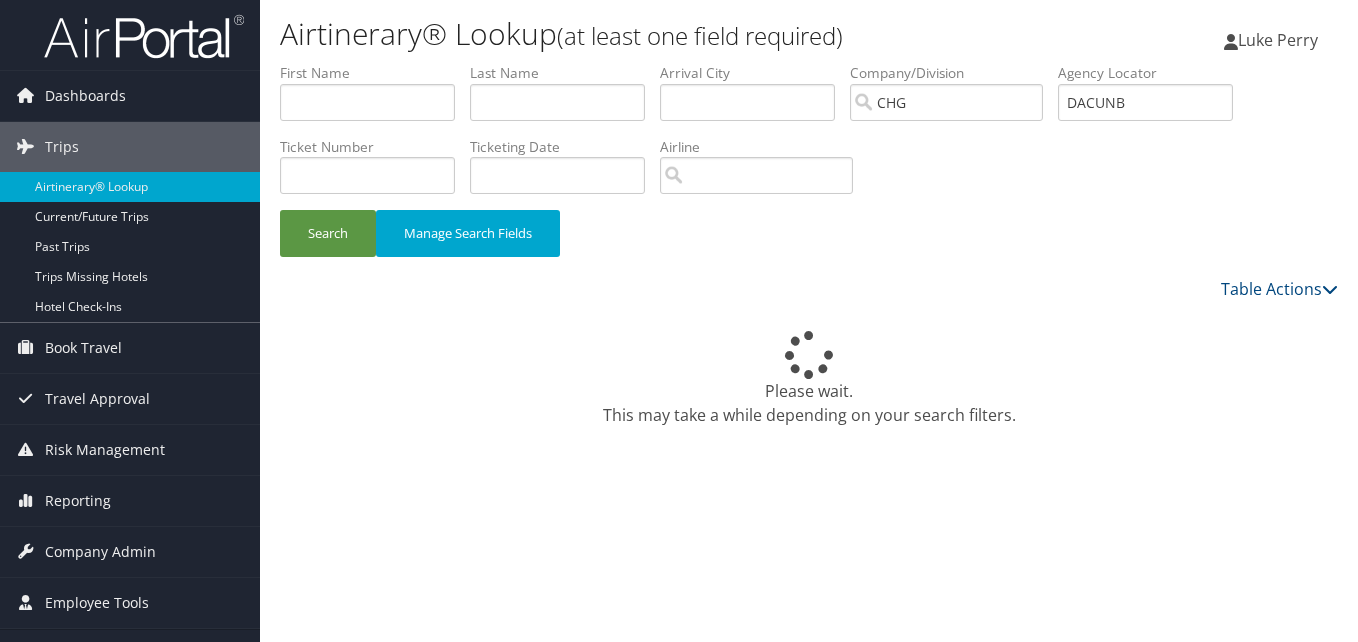 scroll, scrollTop: 0, scrollLeft: 0, axis: both 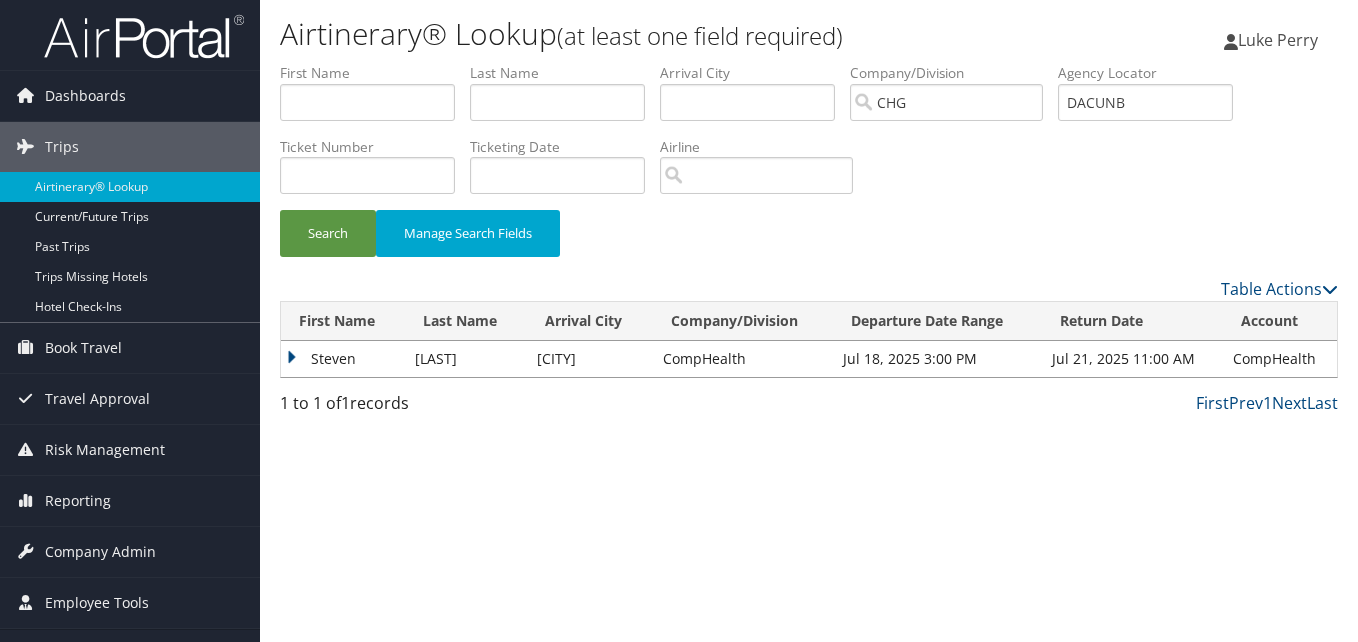click on "Steven" at bounding box center (343, 359) 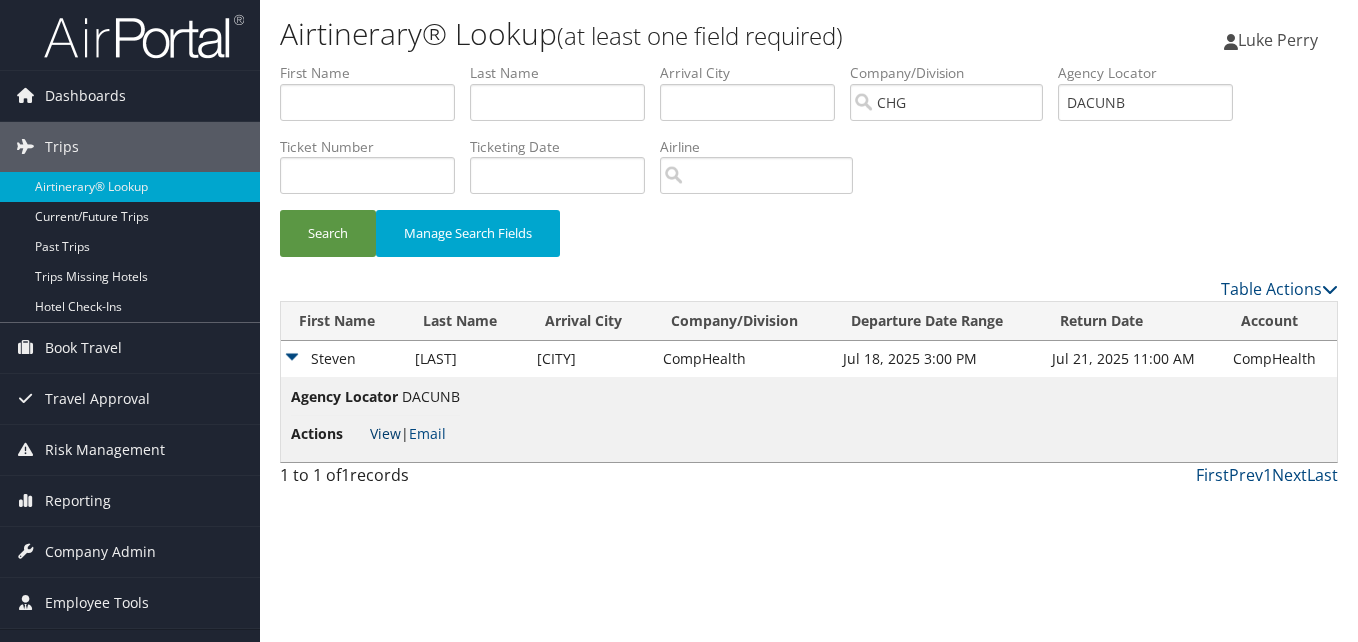 click on "View" at bounding box center (385, 433) 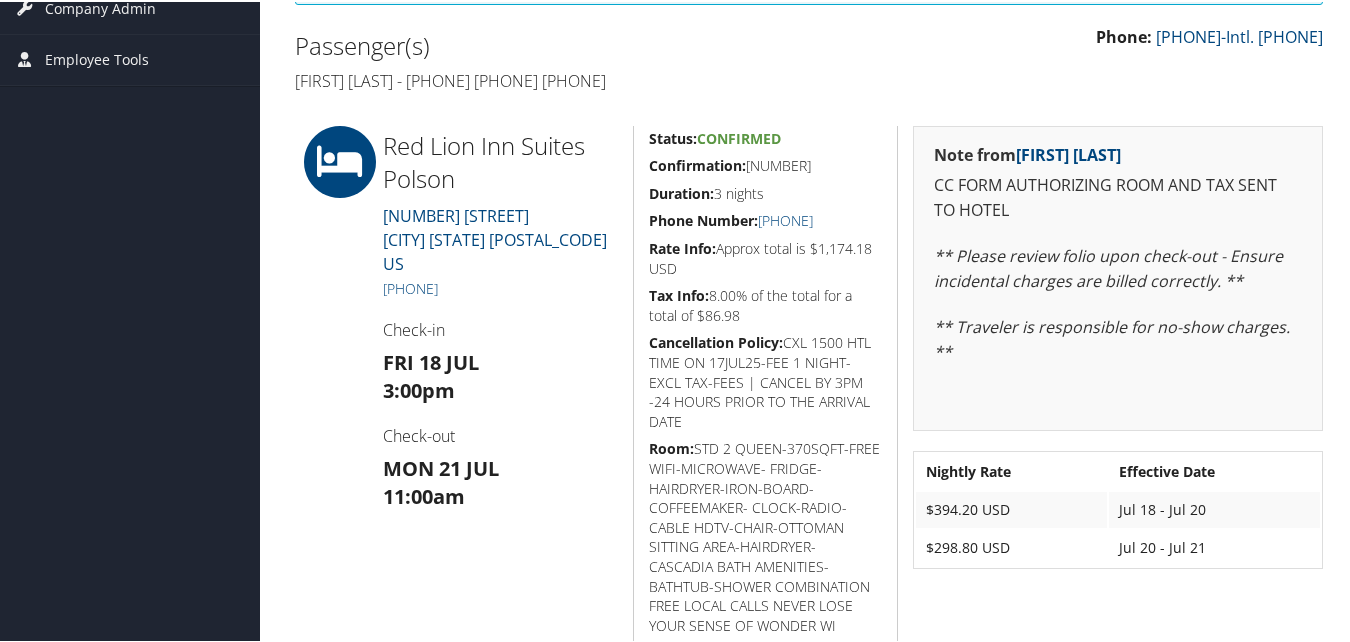 scroll, scrollTop: 400, scrollLeft: 0, axis: vertical 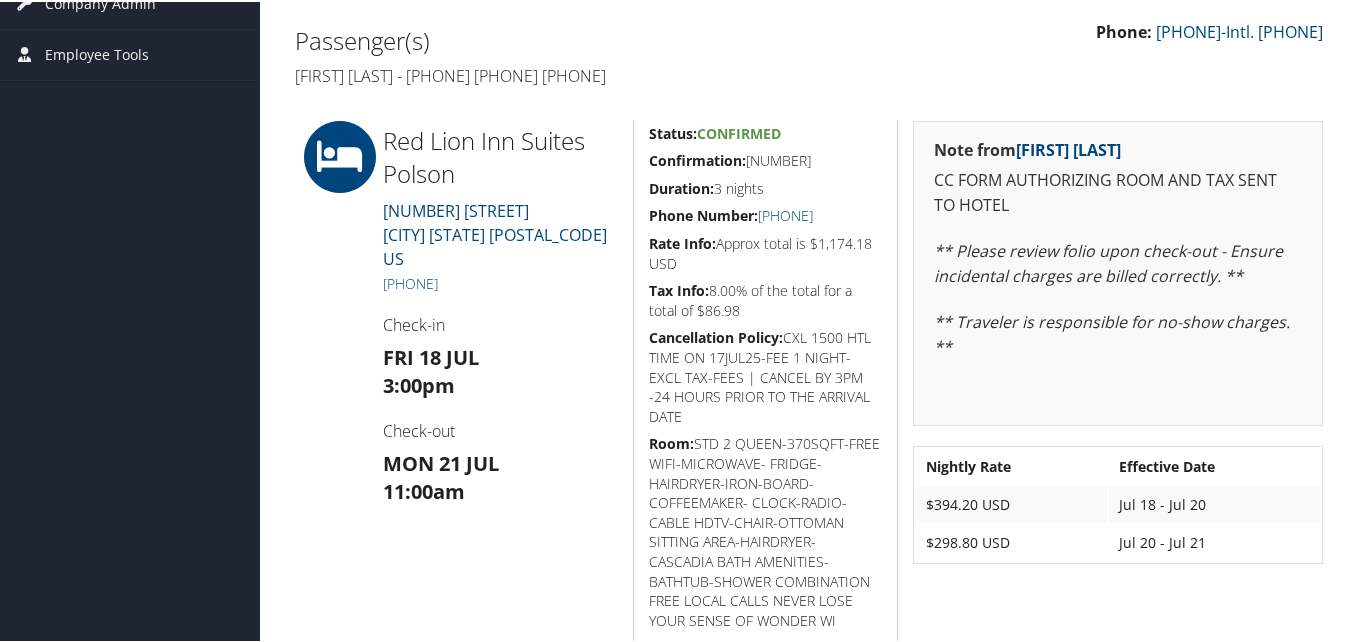 drag, startPoint x: 150, startPoint y: 136, endPoint x: 191, endPoint y: 156, distance: 45.617977 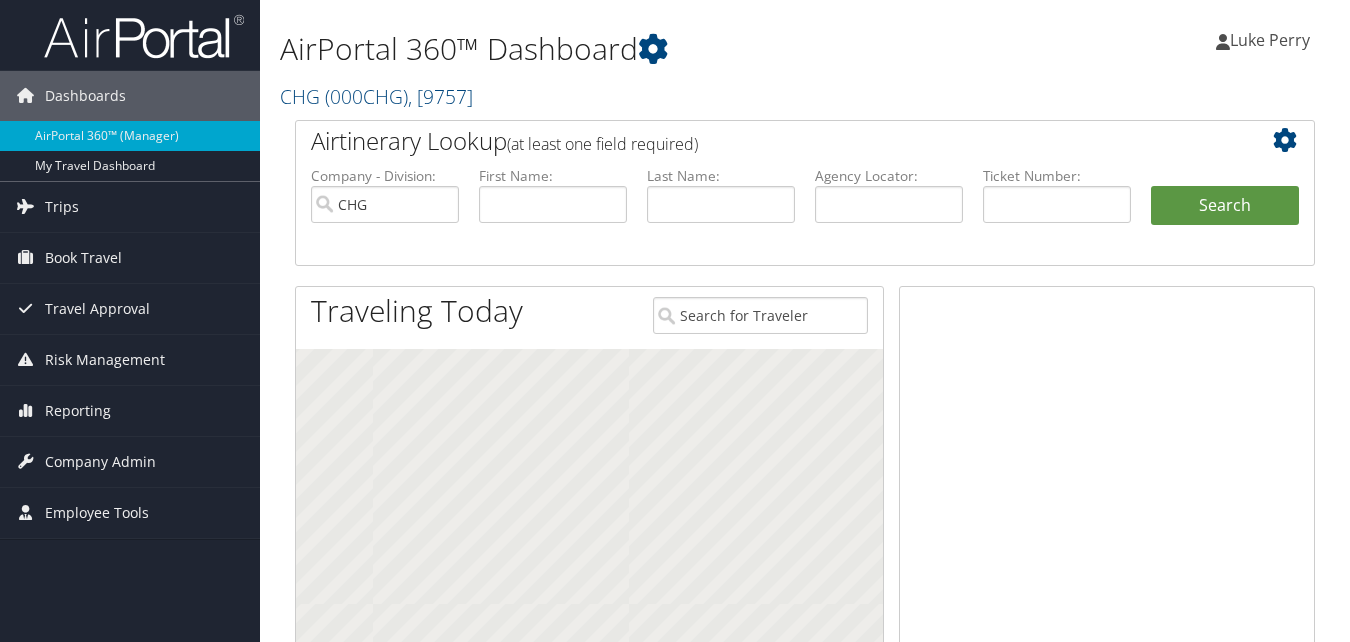 scroll, scrollTop: 0, scrollLeft: 0, axis: both 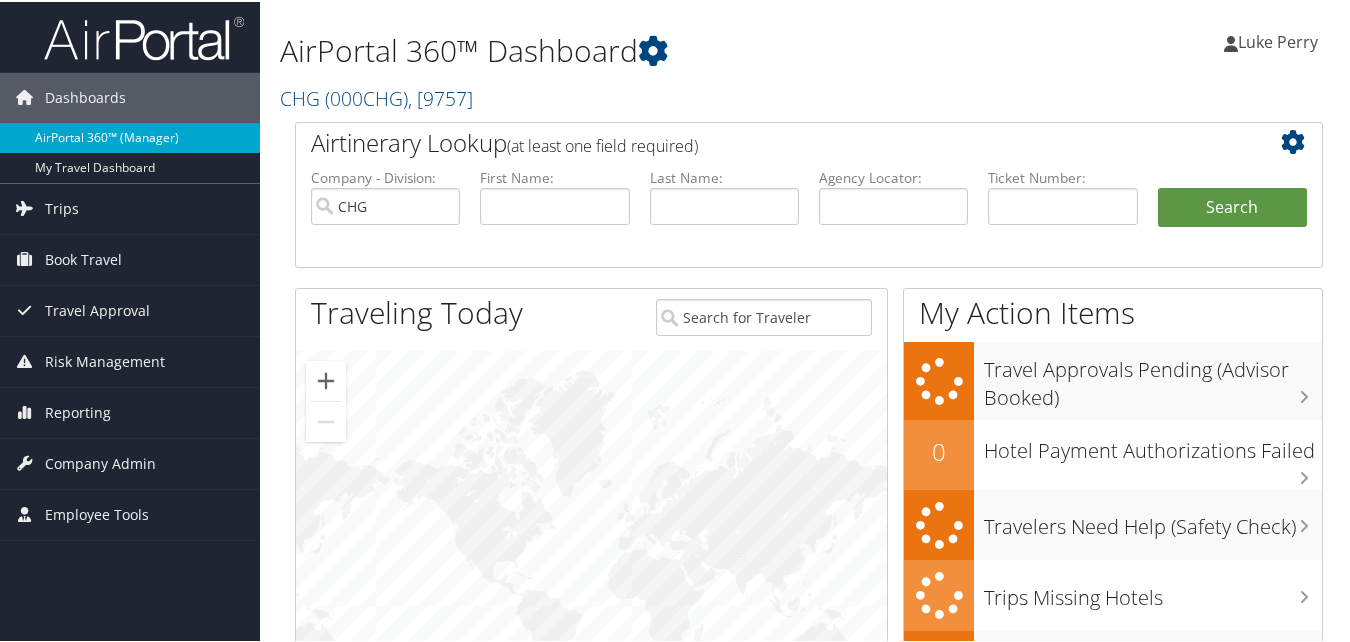 drag, startPoint x: 0, startPoint y: 0, endPoint x: 88, endPoint y: 132, distance: 158.64426 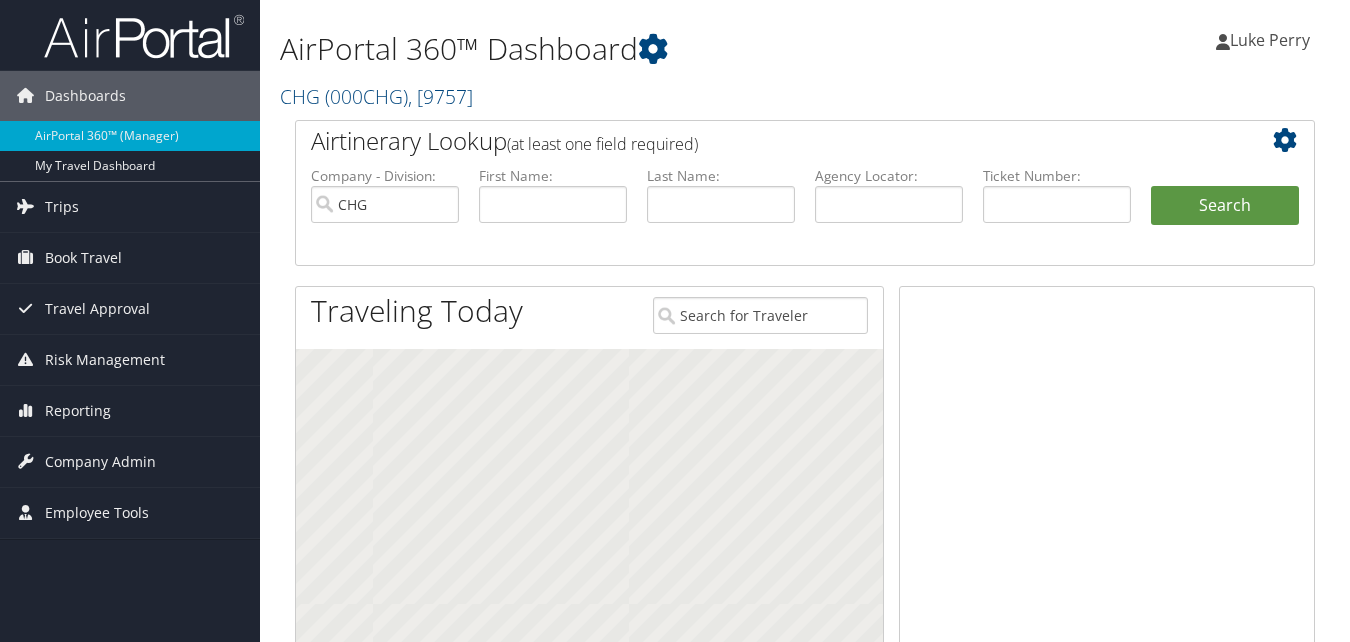 scroll, scrollTop: 0, scrollLeft: 0, axis: both 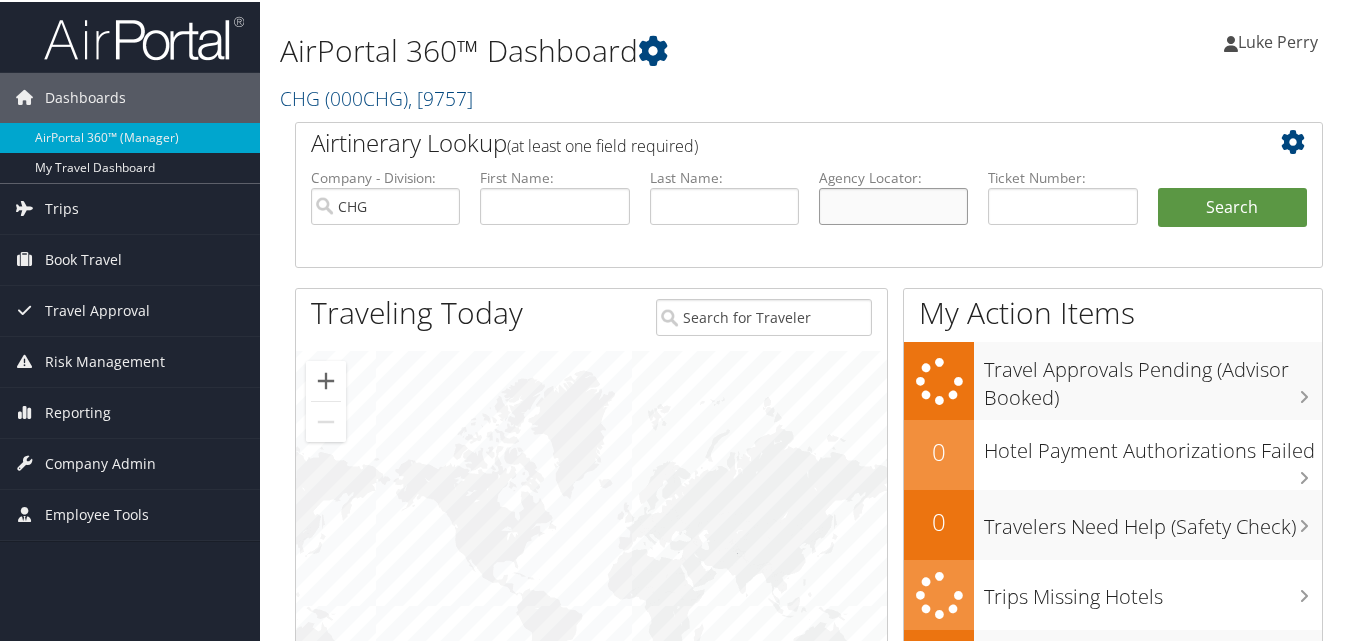 drag, startPoint x: 0, startPoint y: 0, endPoint x: 915, endPoint y: 214, distance: 939.69196 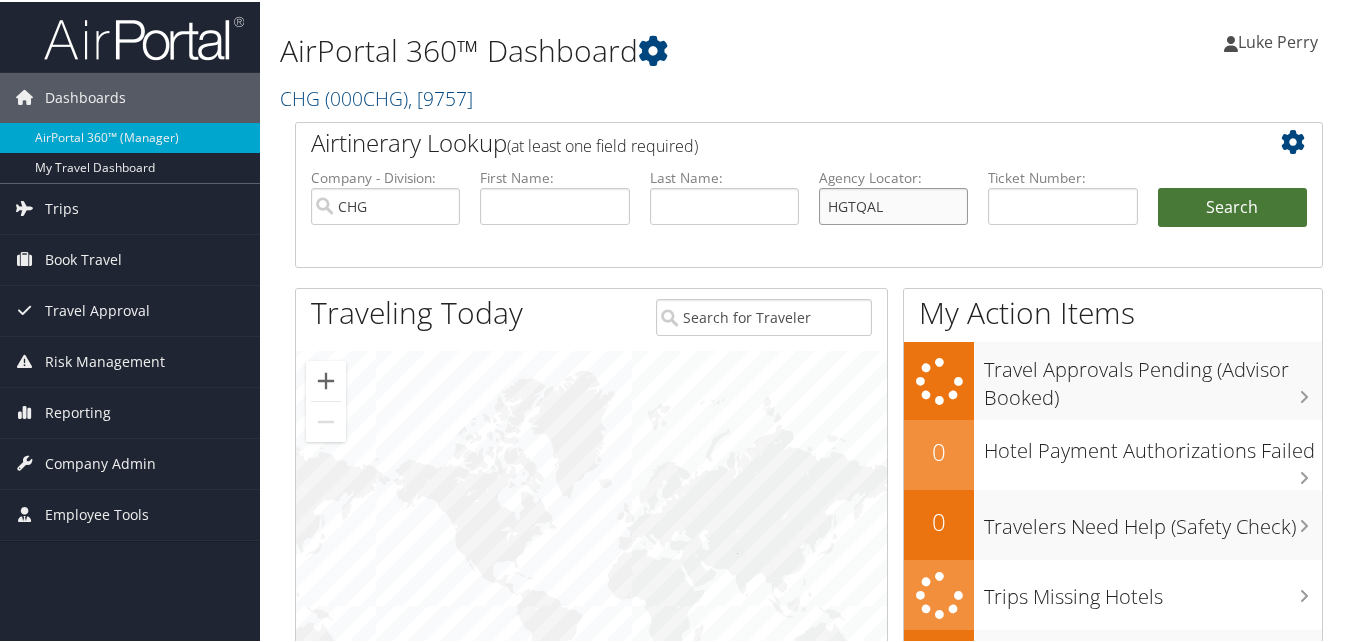 type on "HGTQAL" 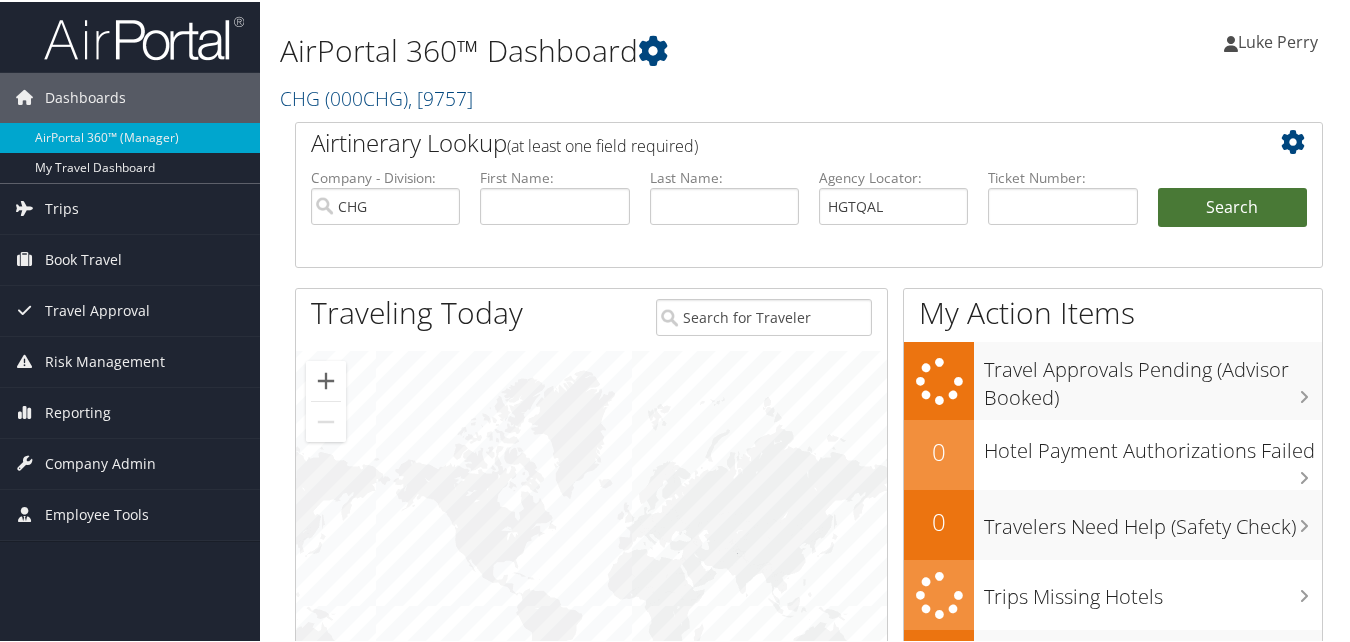 click on "Search" at bounding box center (1232, 206) 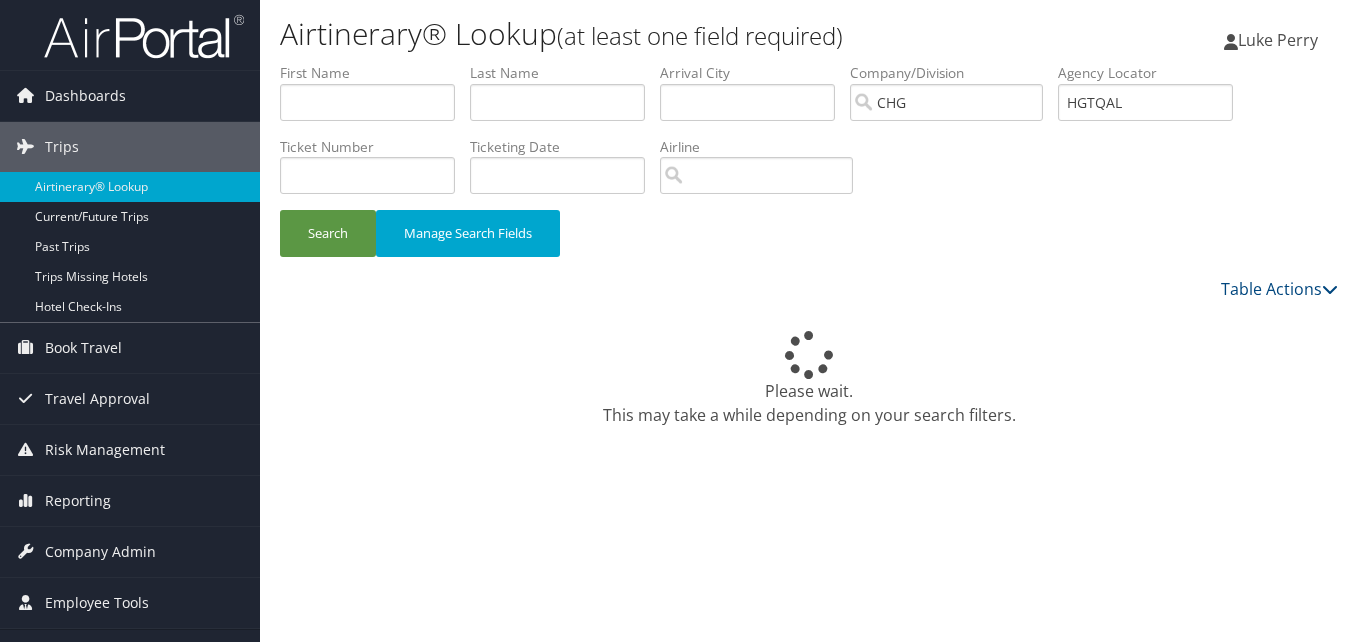 scroll, scrollTop: 0, scrollLeft: 0, axis: both 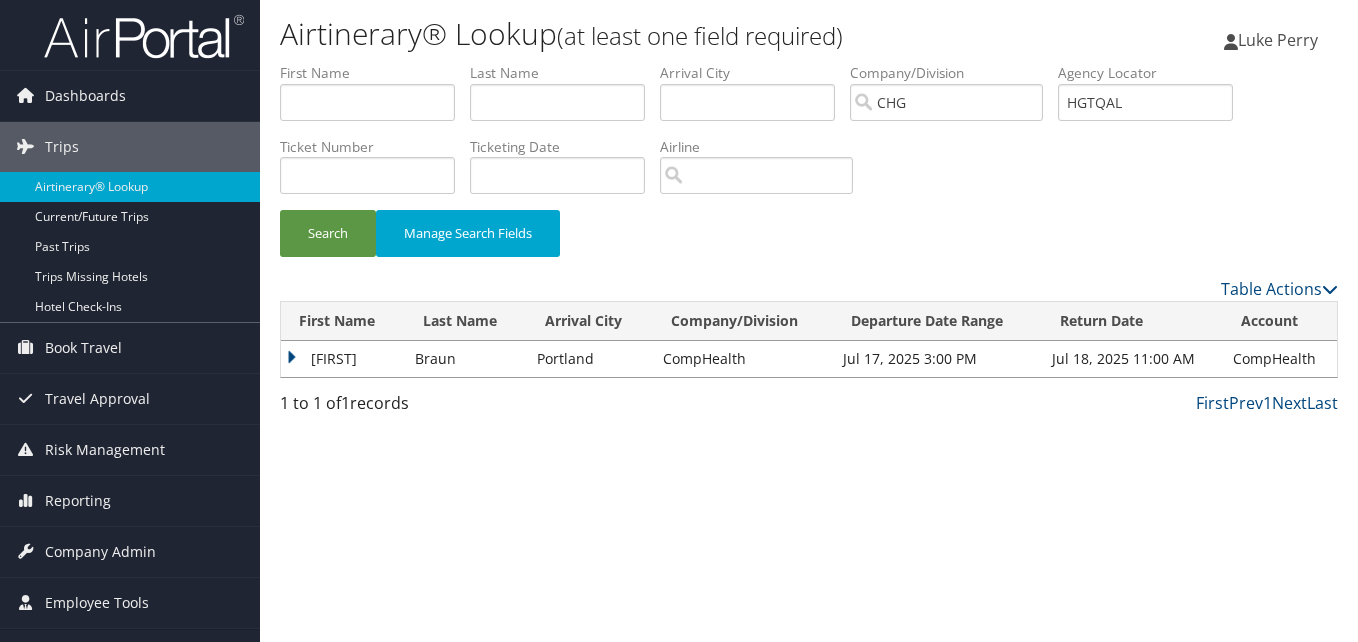 click on "Simona" at bounding box center [343, 359] 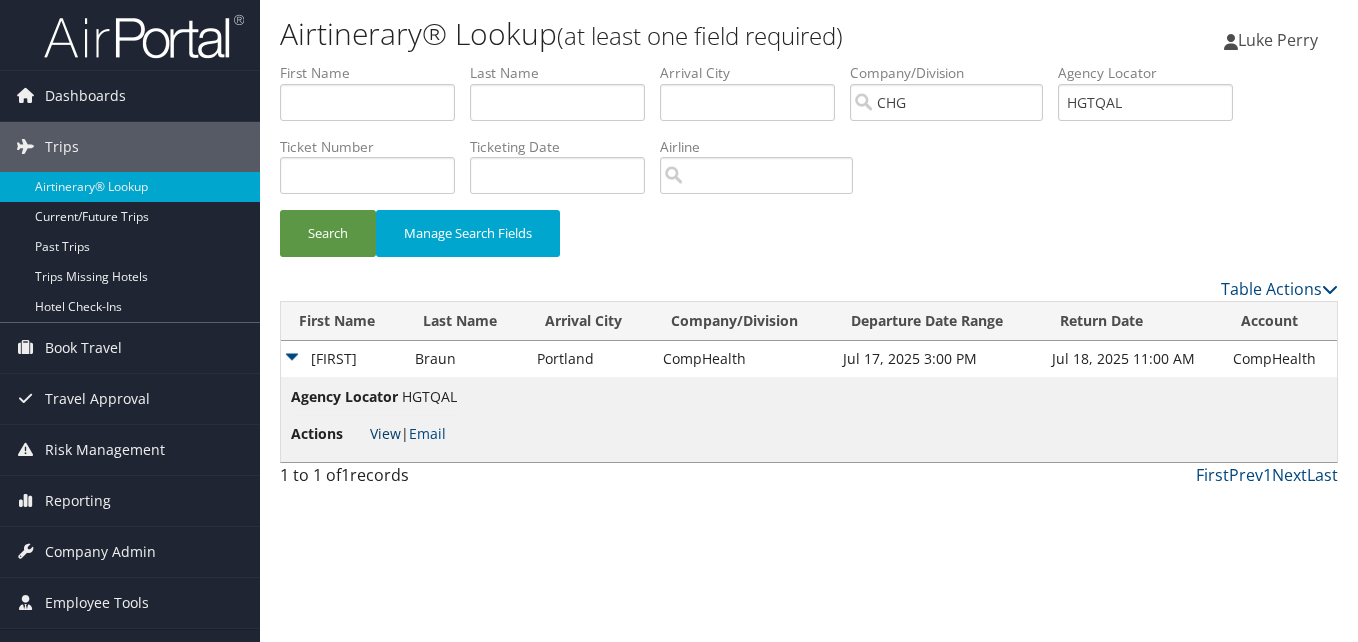 click on "View" at bounding box center (385, 433) 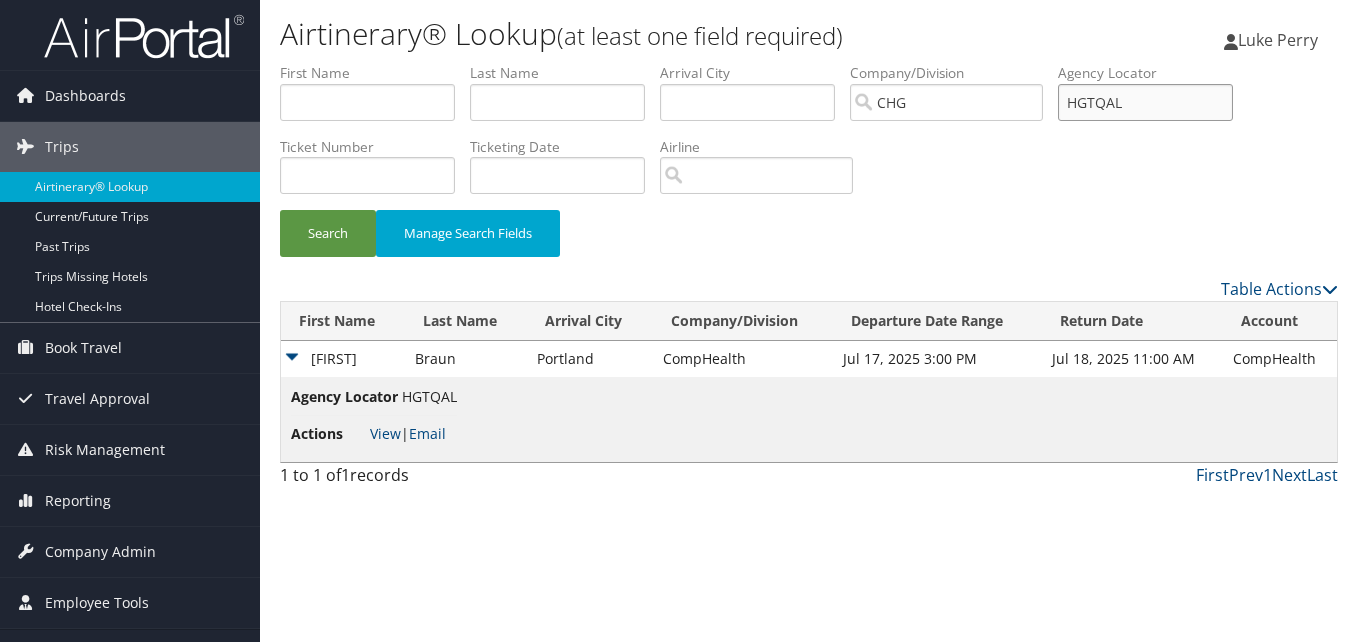 click on "First Name Last Name Departure City Arrival City Company/Division CHG Airport/City Code Departure Date Range Agency Locator HGTQAL Ticket Number Ticketing Date Invoice Number Flight Number Agent Name Air Confirmation Hotel Confirmation Credit Card - Last 4 Digits Airline Car Rental Chain Hotel Chain Rail Vendor Authorization Billable Client Code Cost Center Department Explanation Manager ID Project Purpose Region Traveler ID" at bounding box center [809, 63] 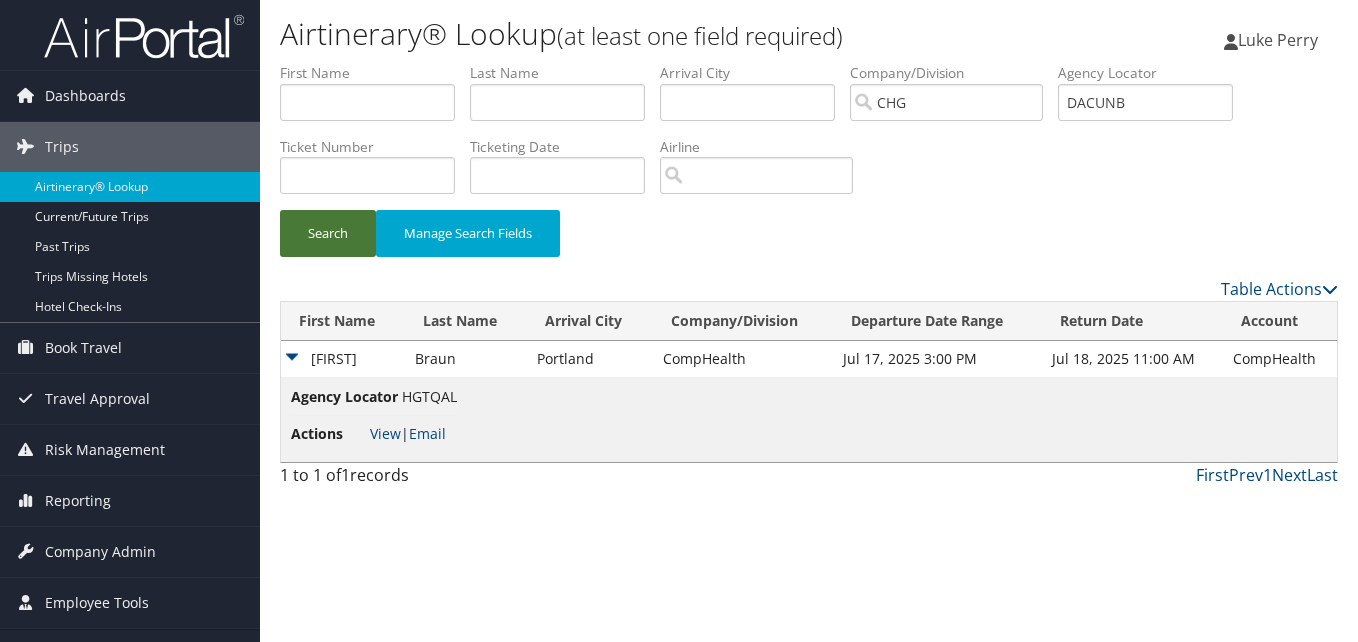 click on "Search" at bounding box center [328, 233] 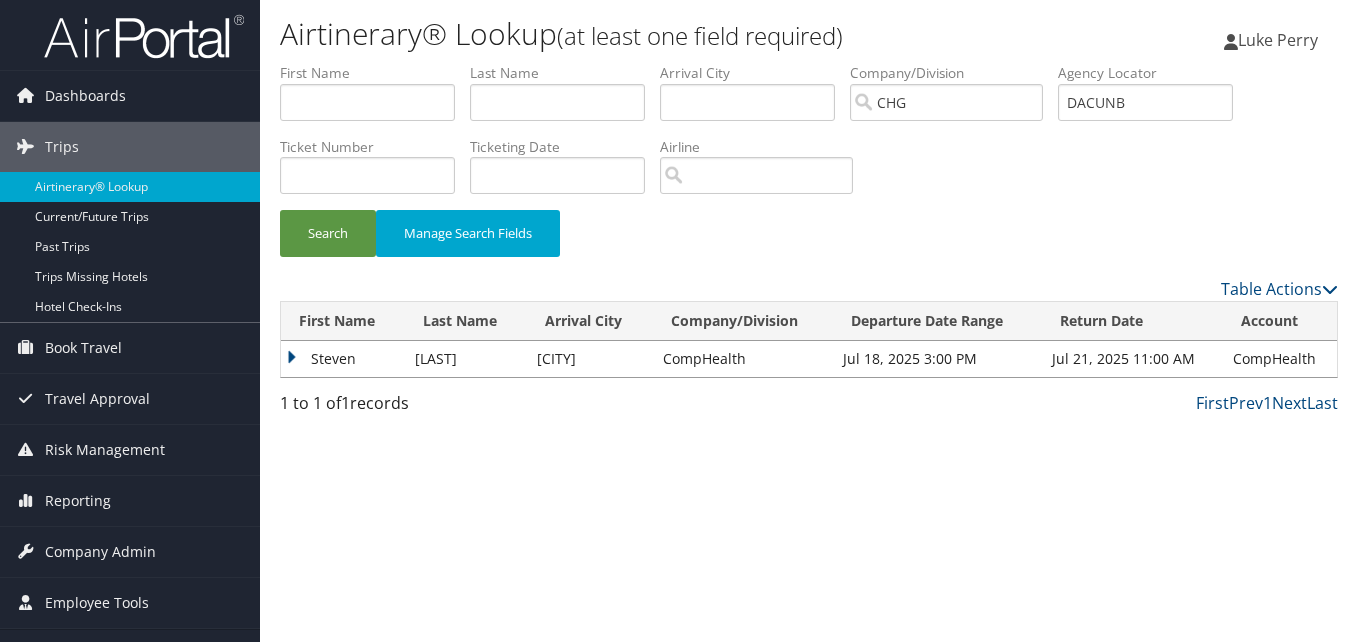 click on "Steven" at bounding box center (343, 359) 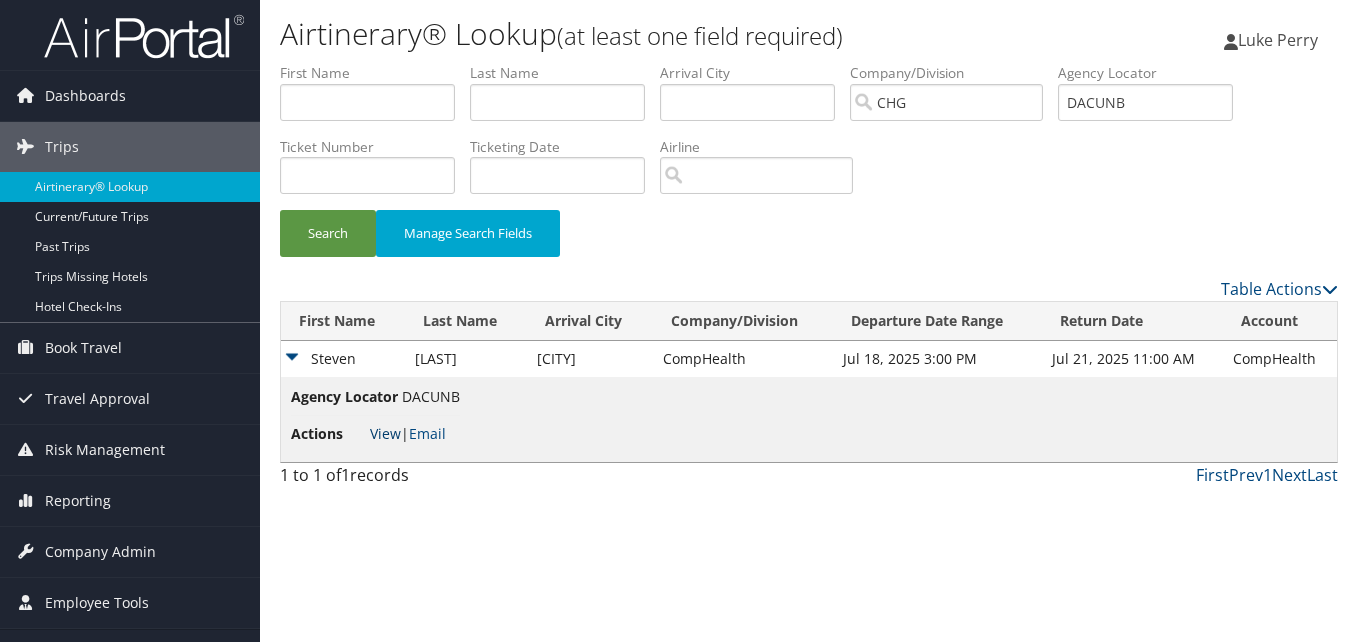click on "View" at bounding box center [385, 433] 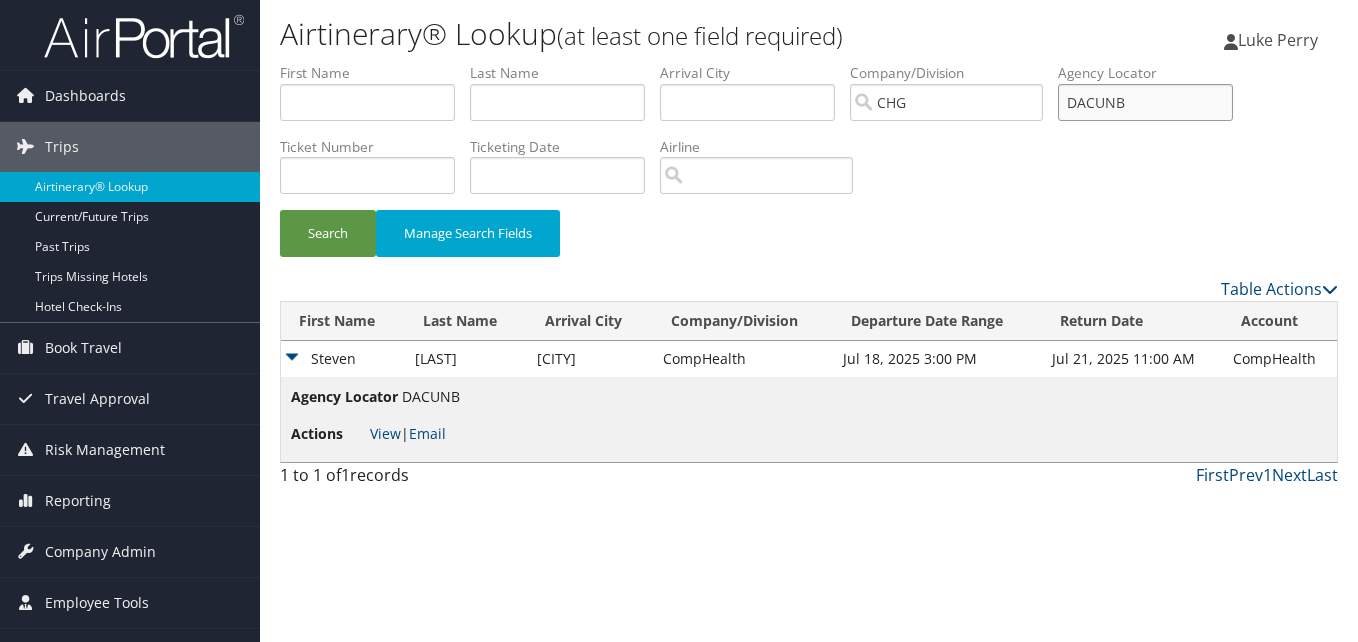 drag, startPoint x: 1140, startPoint y: 104, endPoint x: 824, endPoint y: 139, distance: 317.93237 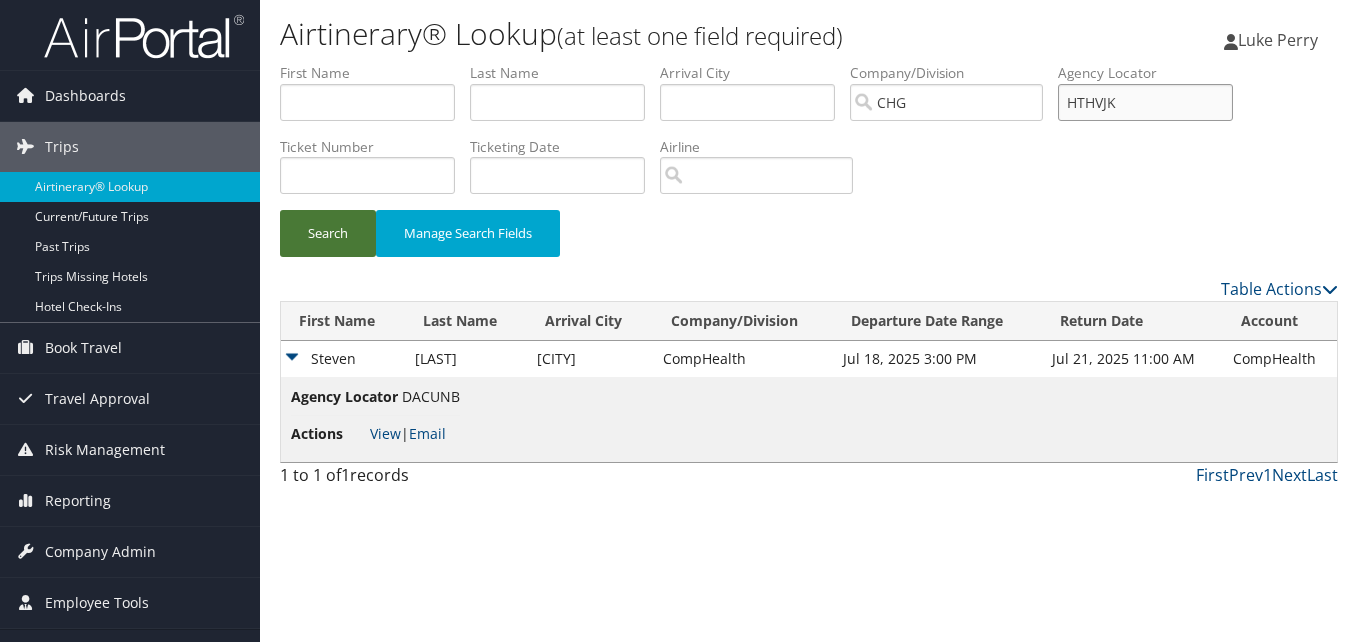 type on "HTHVJK" 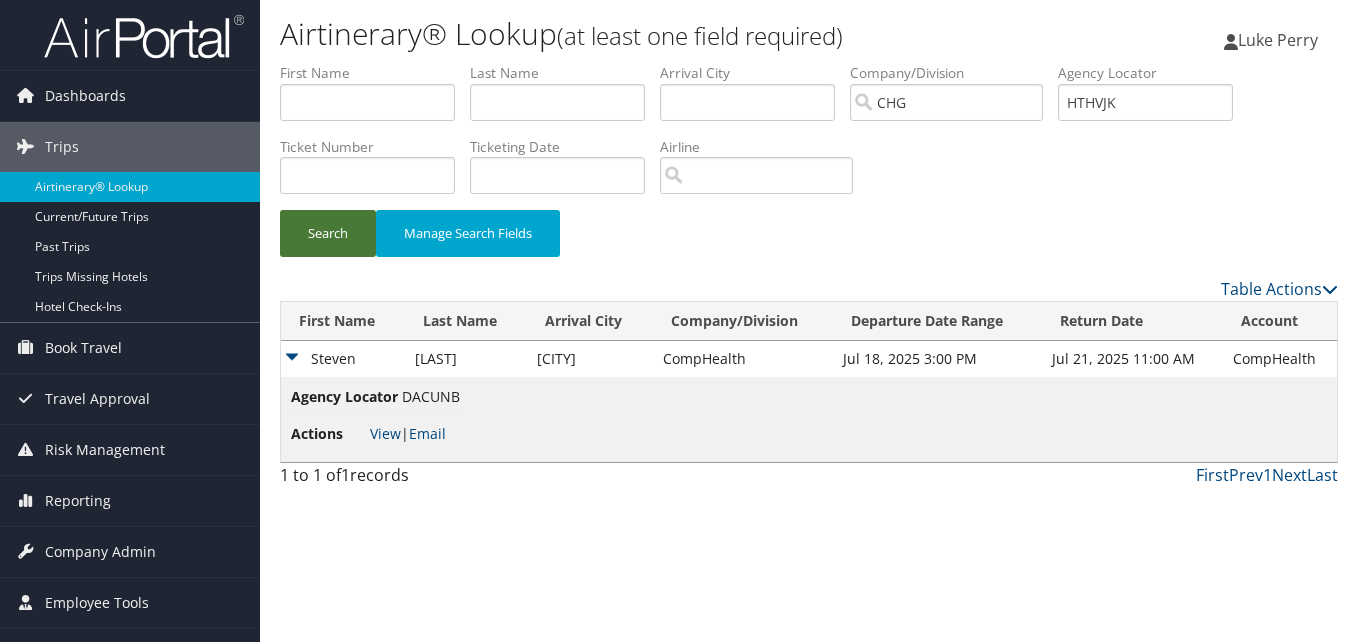 click on "Search" at bounding box center [328, 233] 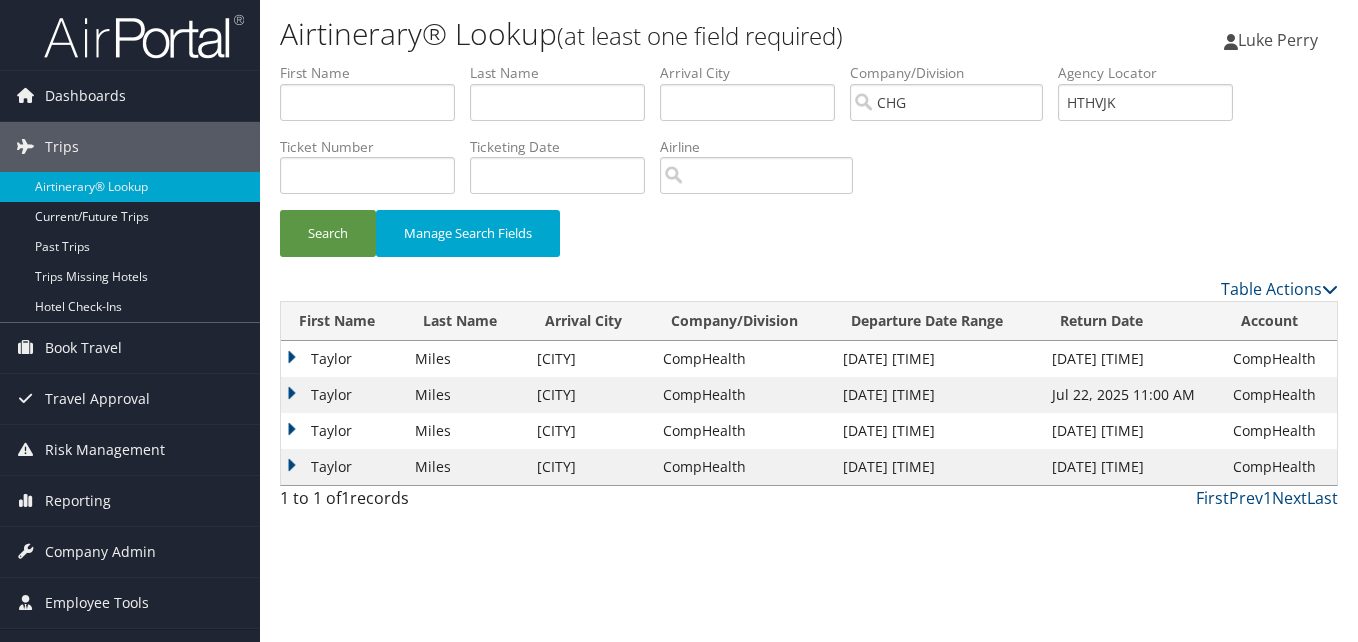 click on "Taylor" at bounding box center (343, 359) 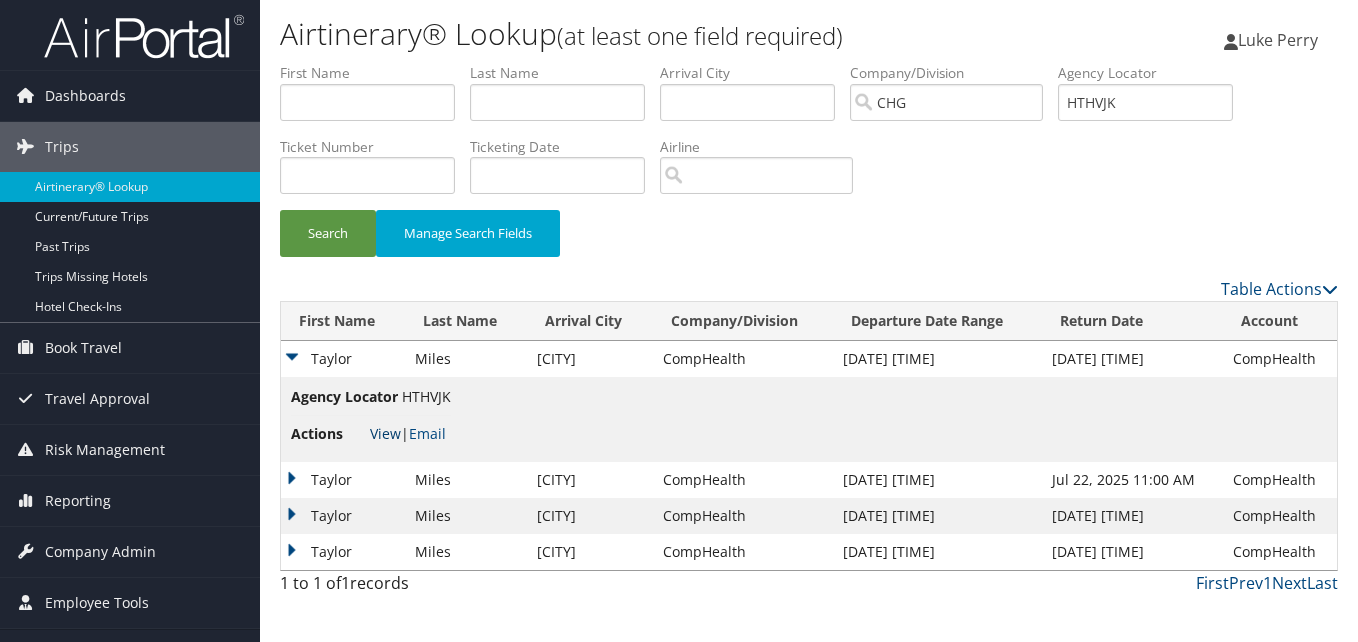 click on "View" at bounding box center (385, 433) 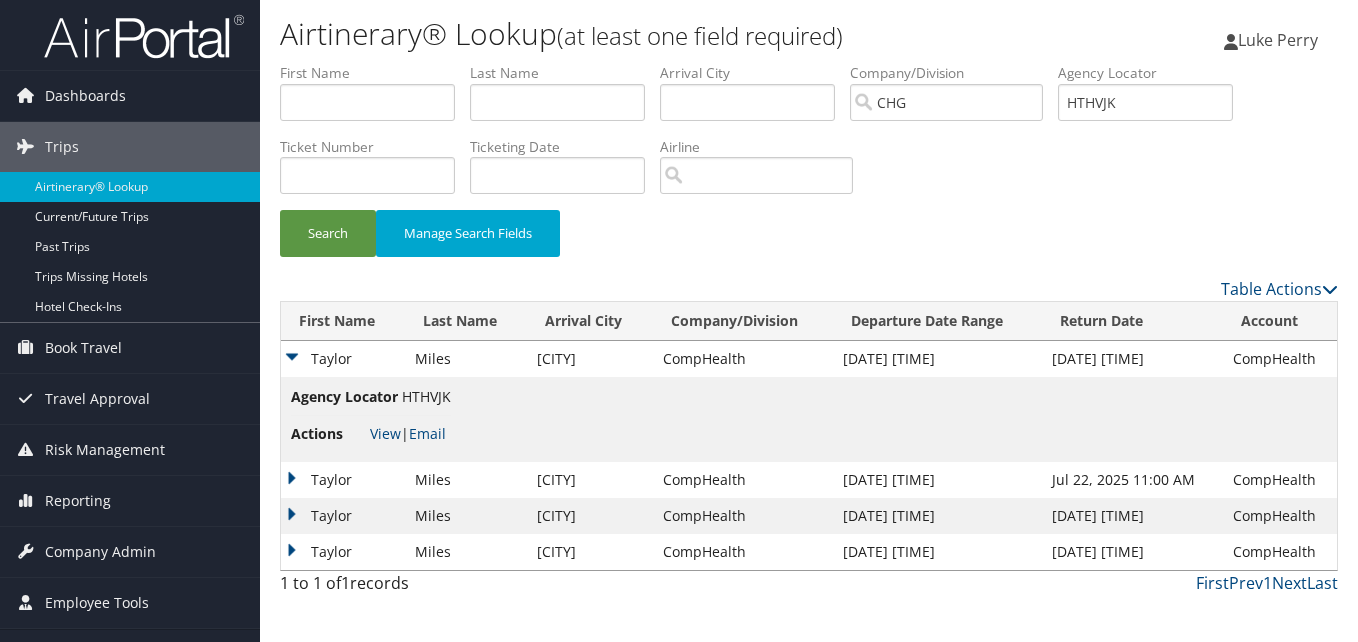click on "Taylor" at bounding box center [343, 552] 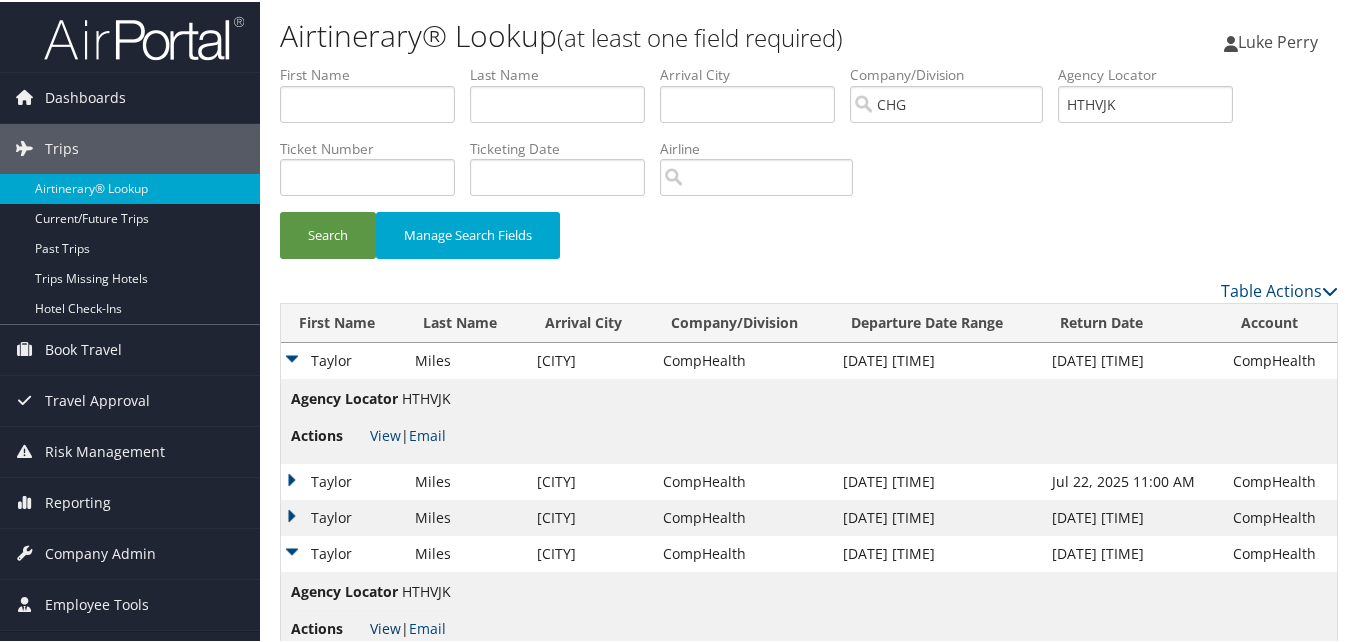 click on "View" at bounding box center (385, 626) 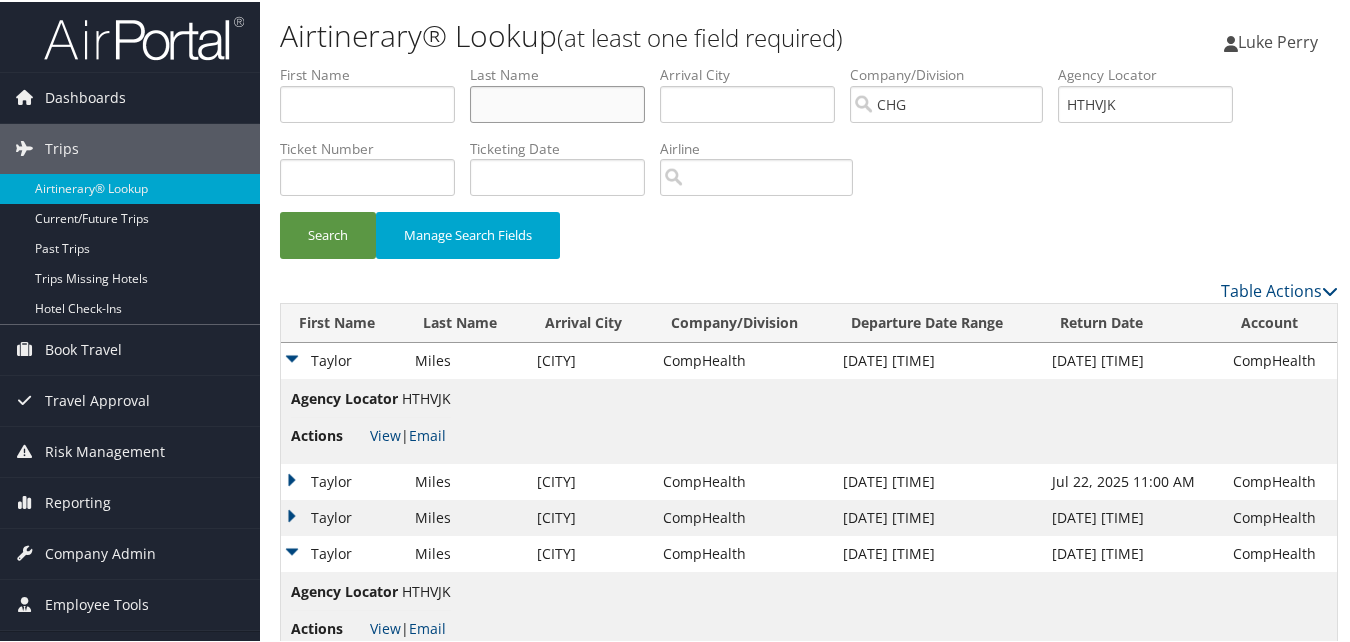 click at bounding box center [557, 102] 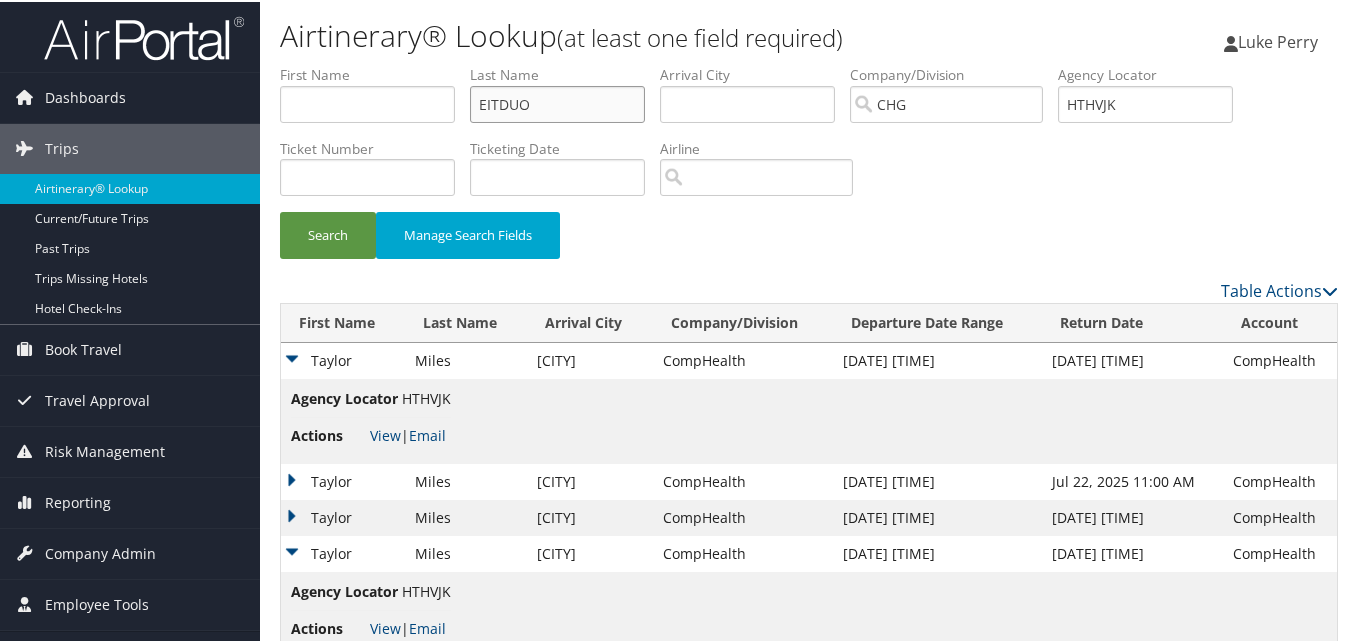 drag, startPoint x: 542, startPoint y: 104, endPoint x: 406, endPoint y: 108, distance: 136.0588 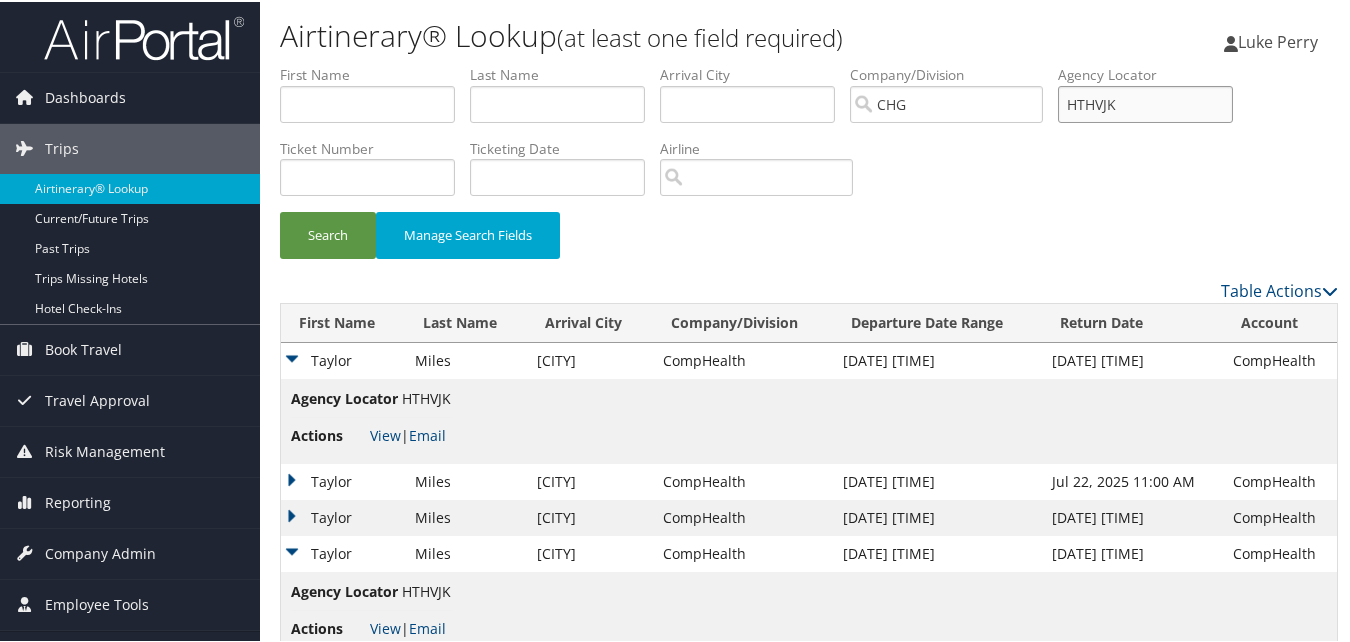 drag, startPoint x: 1147, startPoint y: 109, endPoint x: 1009, endPoint y: 138, distance: 141.01419 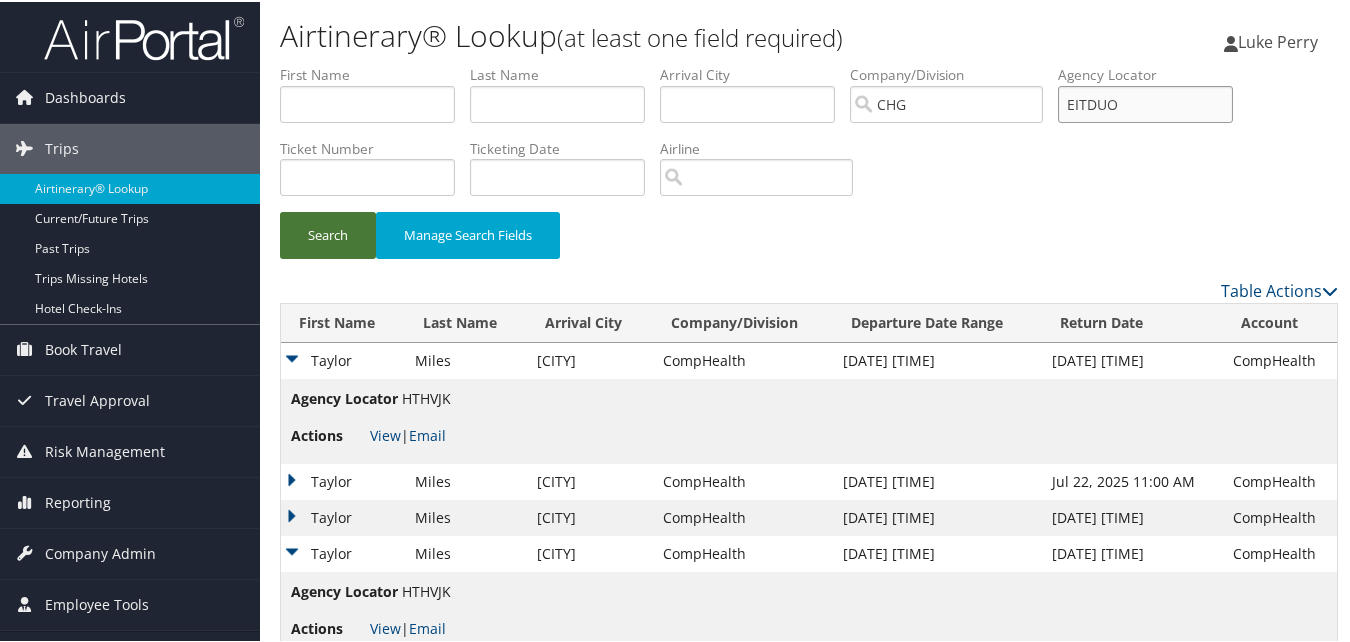 type on "EITDUO" 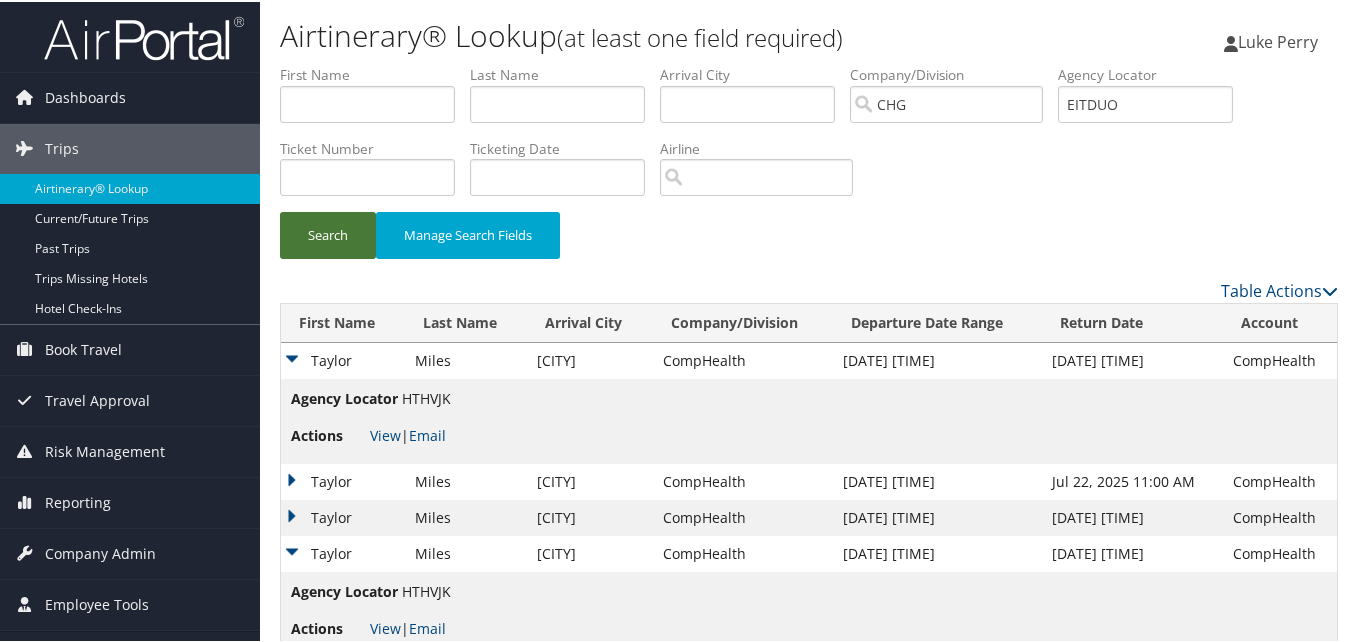 click on "Search" at bounding box center [328, 233] 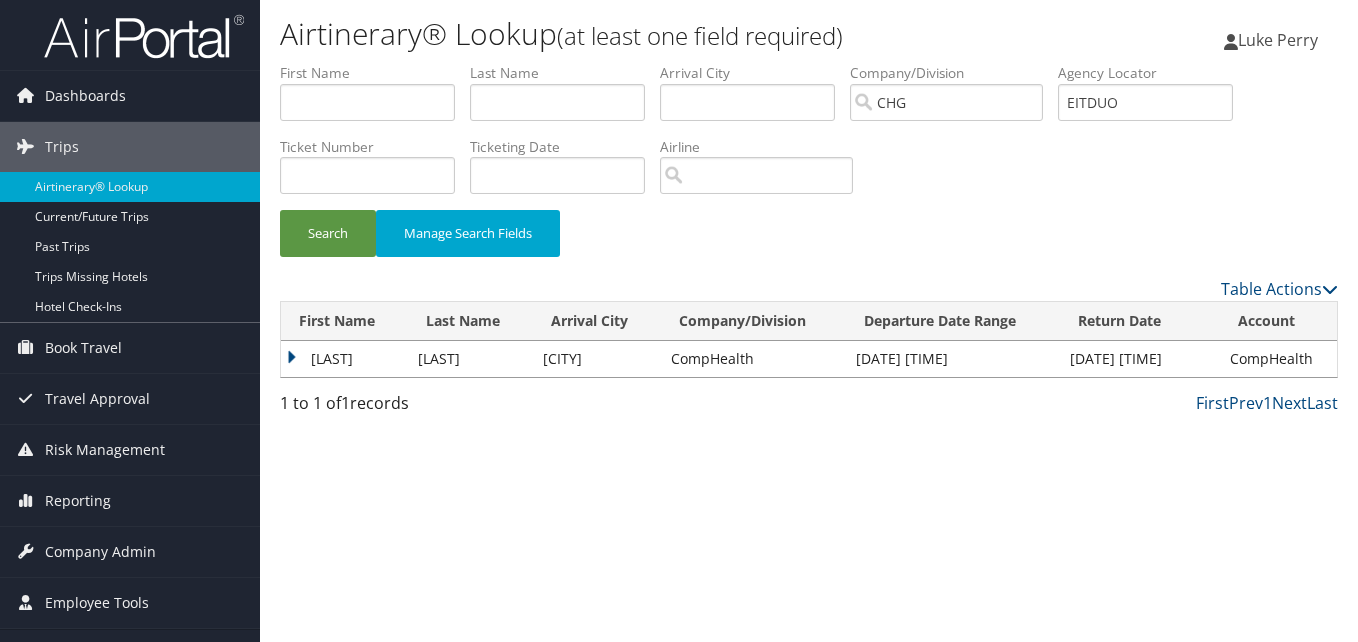 click on "Tong" at bounding box center [344, 359] 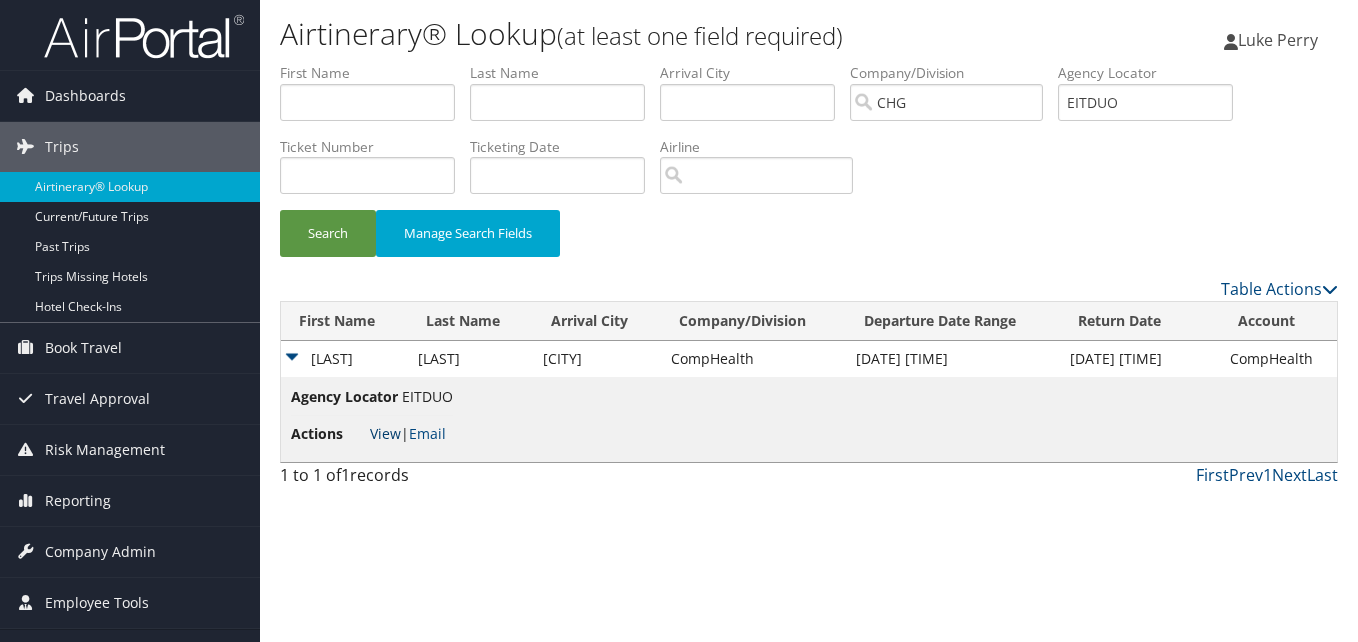 click on "View" at bounding box center (385, 433) 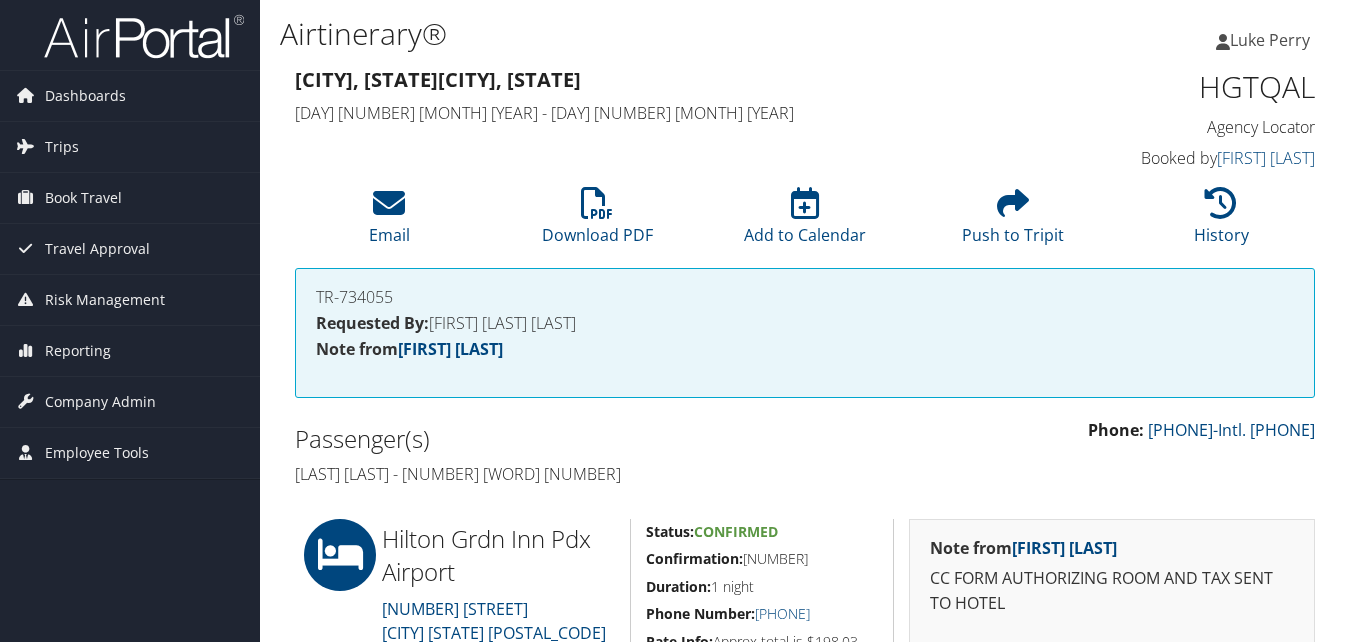 scroll, scrollTop: 300, scrollLeft: 0, axis: vertical 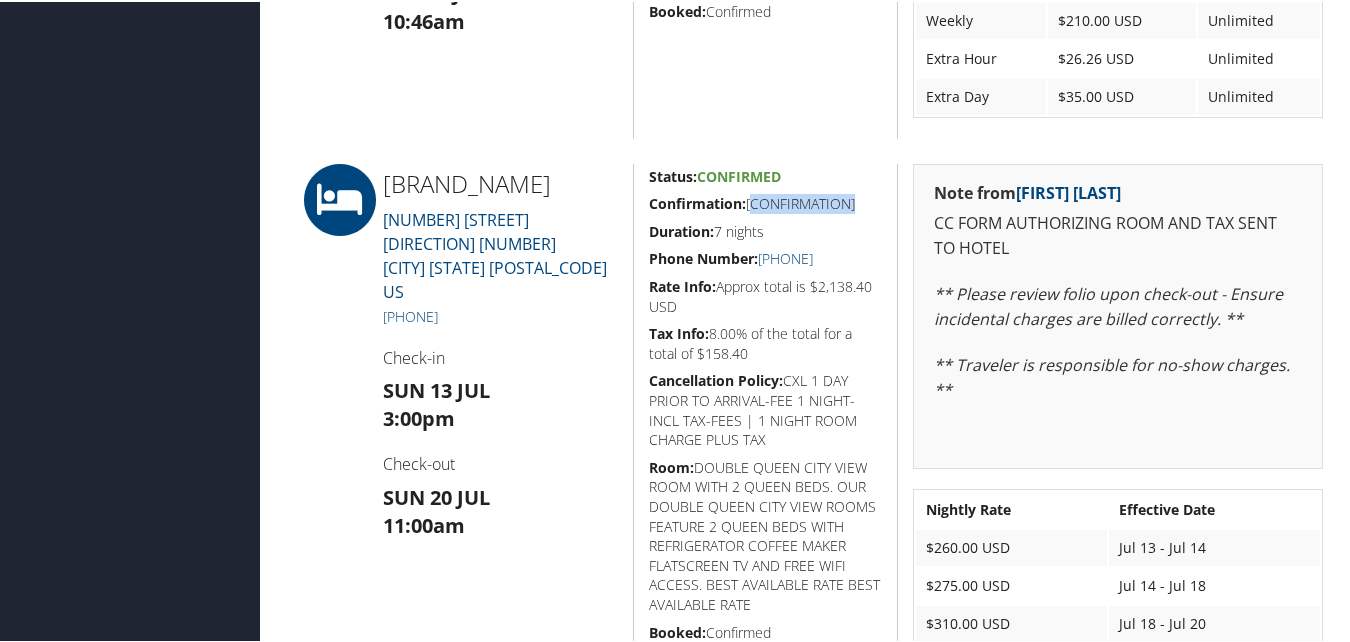 drag, startPoint x: 852, startPoint y: 206, endPoint x: 750, endPoint y: 206, distance: 102 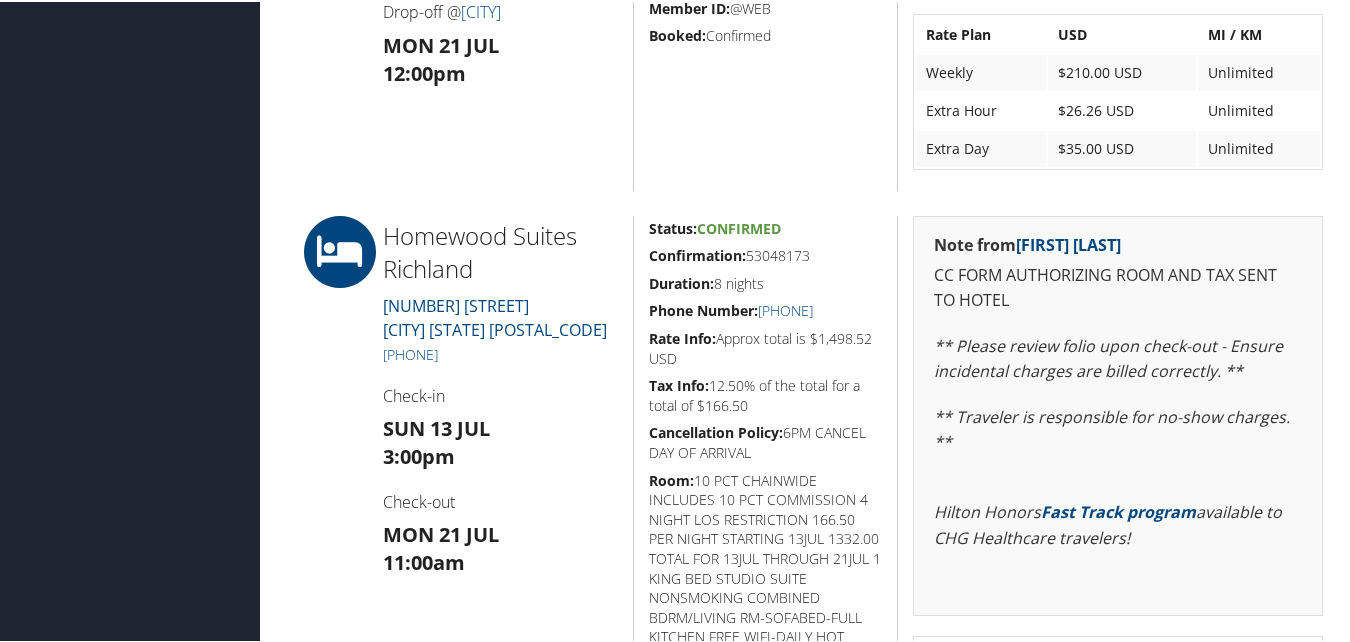 scroll, scrollTop: 709, scrollLeft: 0, axis: vertical 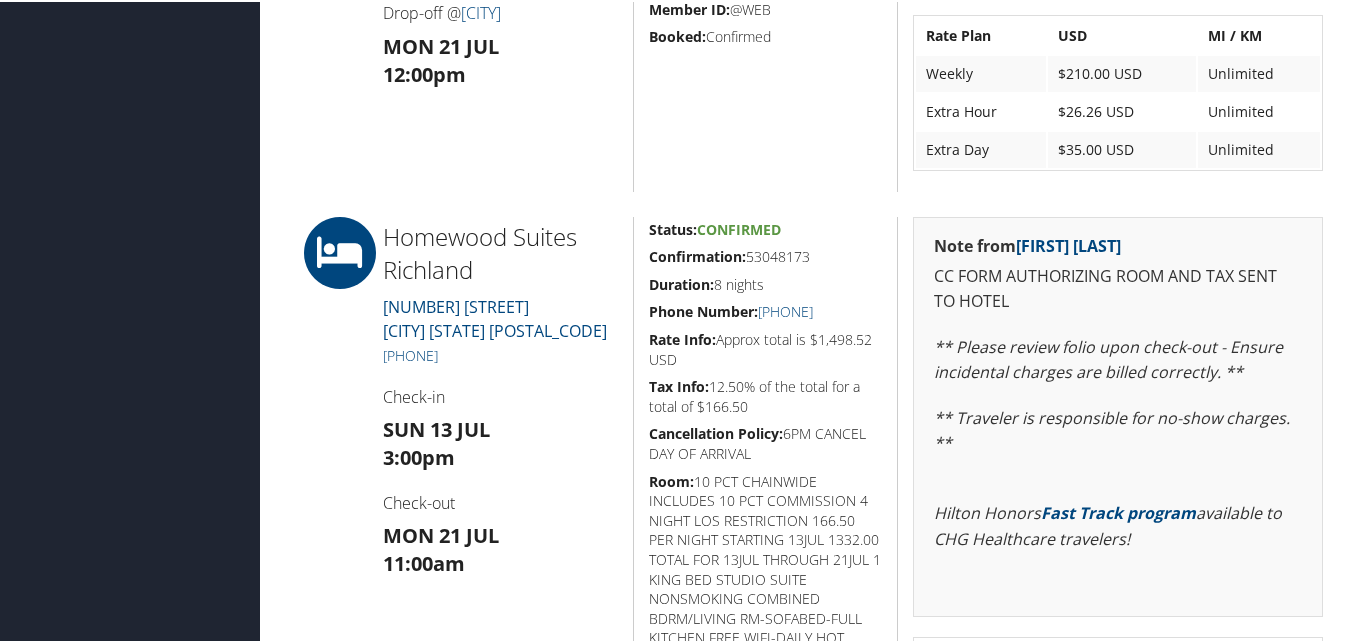 drag, startPoint x: 832, startPoint y: 260, endPoint x: 748, endPoint y: 258, distance: 84.0238 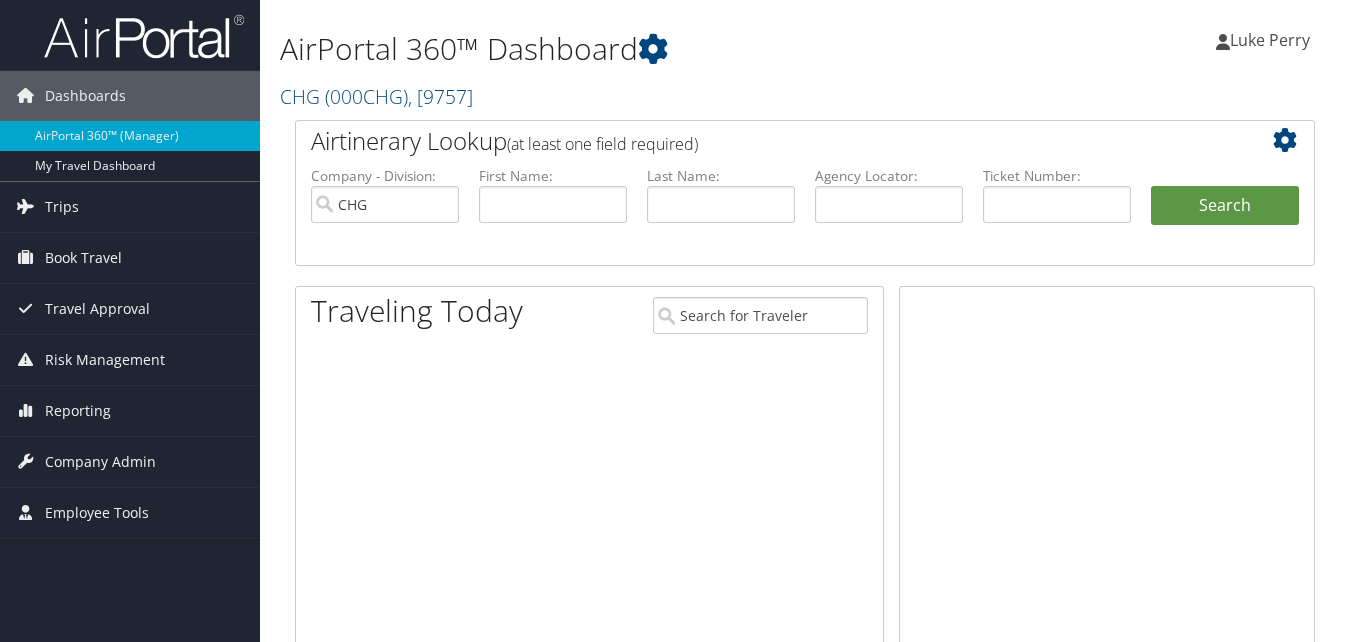 scroll, scrollTop: 0, scrollLeft: 0, axis: both 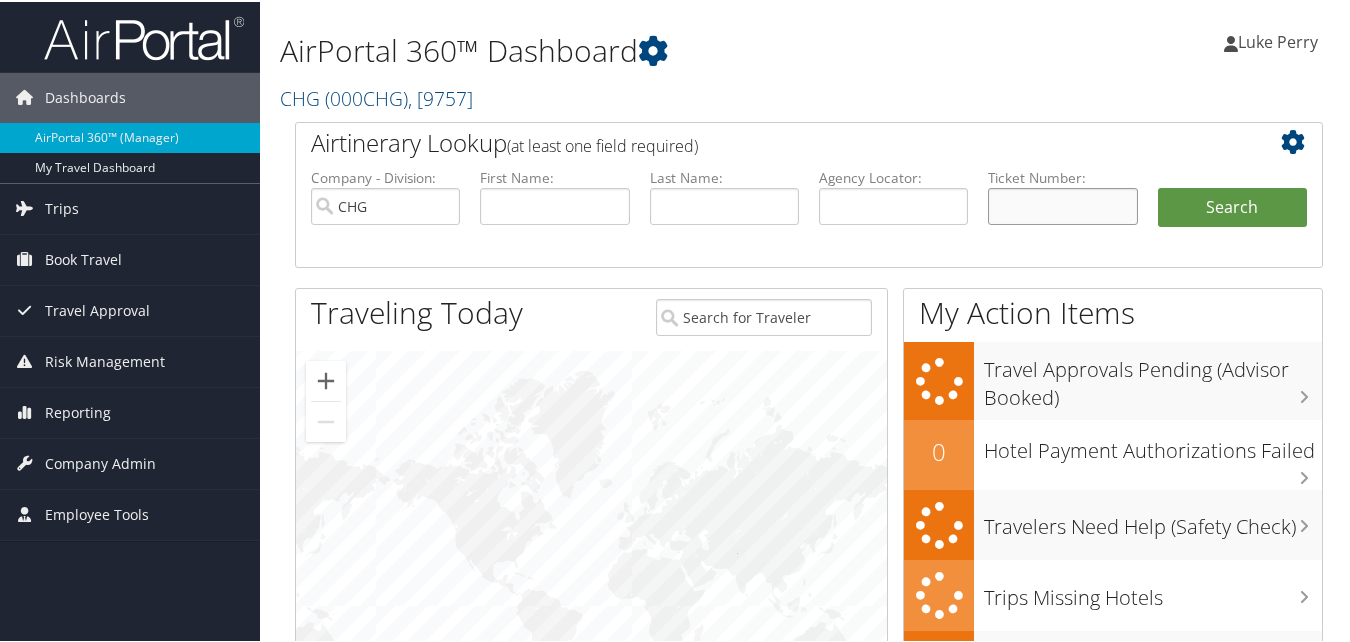 click at bounding box center [1062, 204] 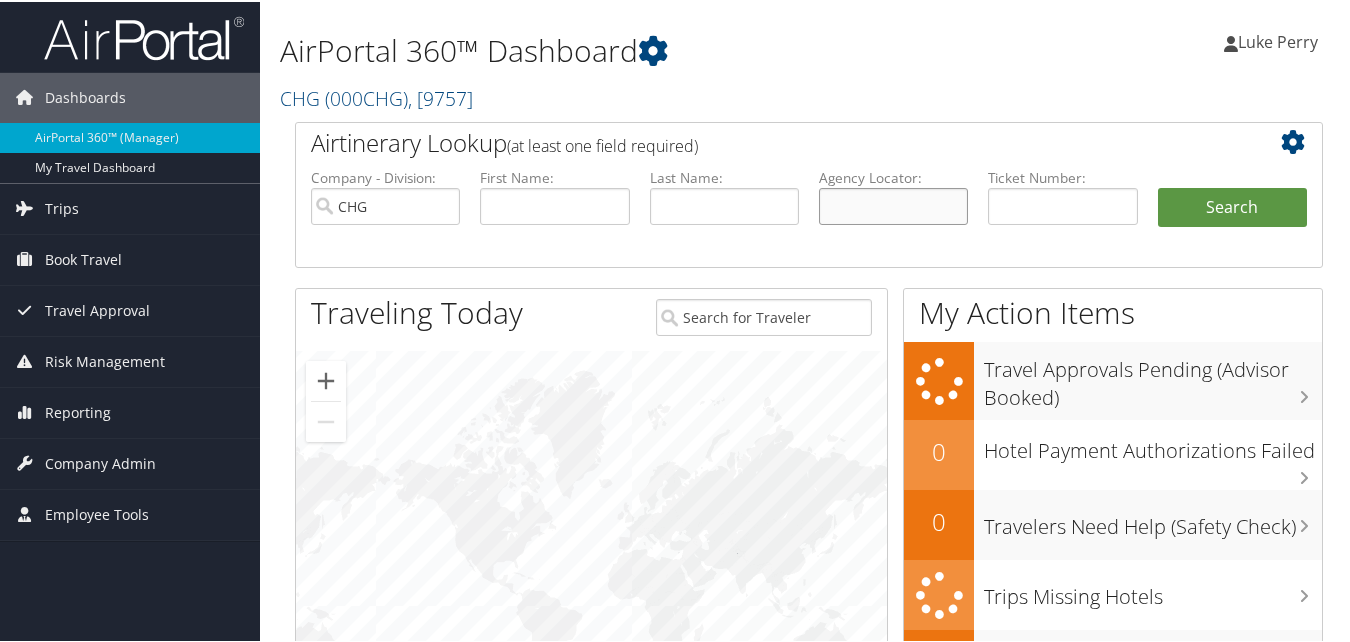 click at bounding box center [893, 204] 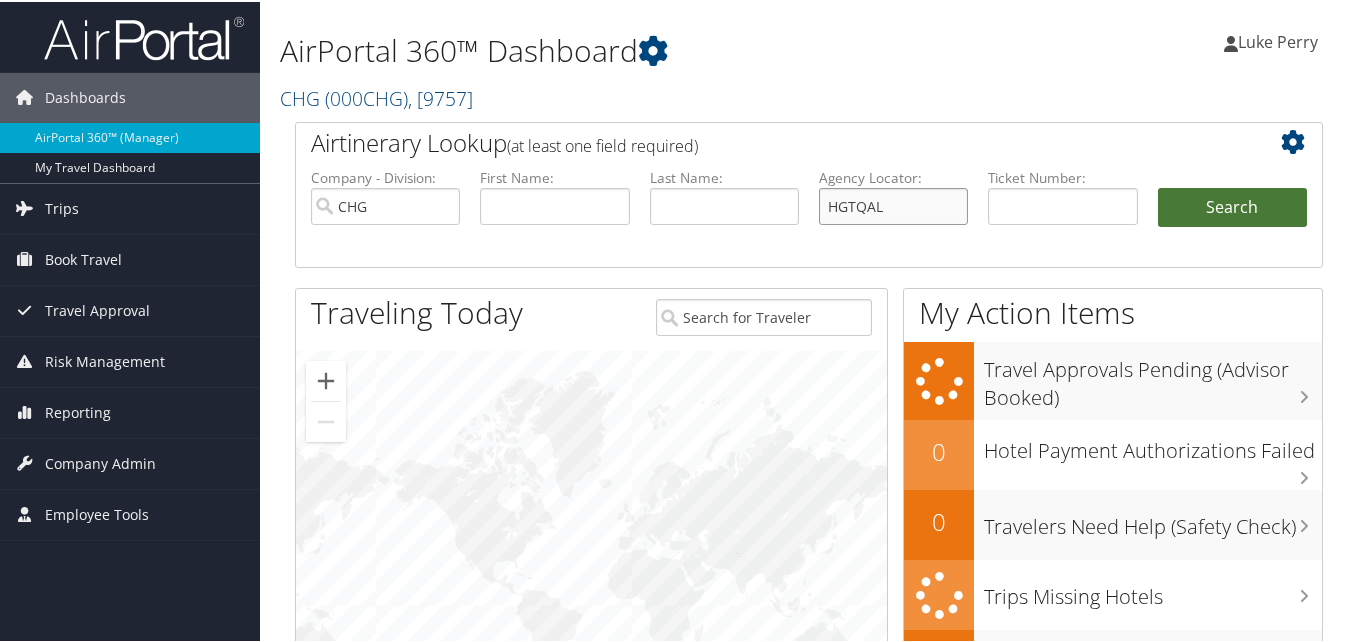 type on "HGTQAL" 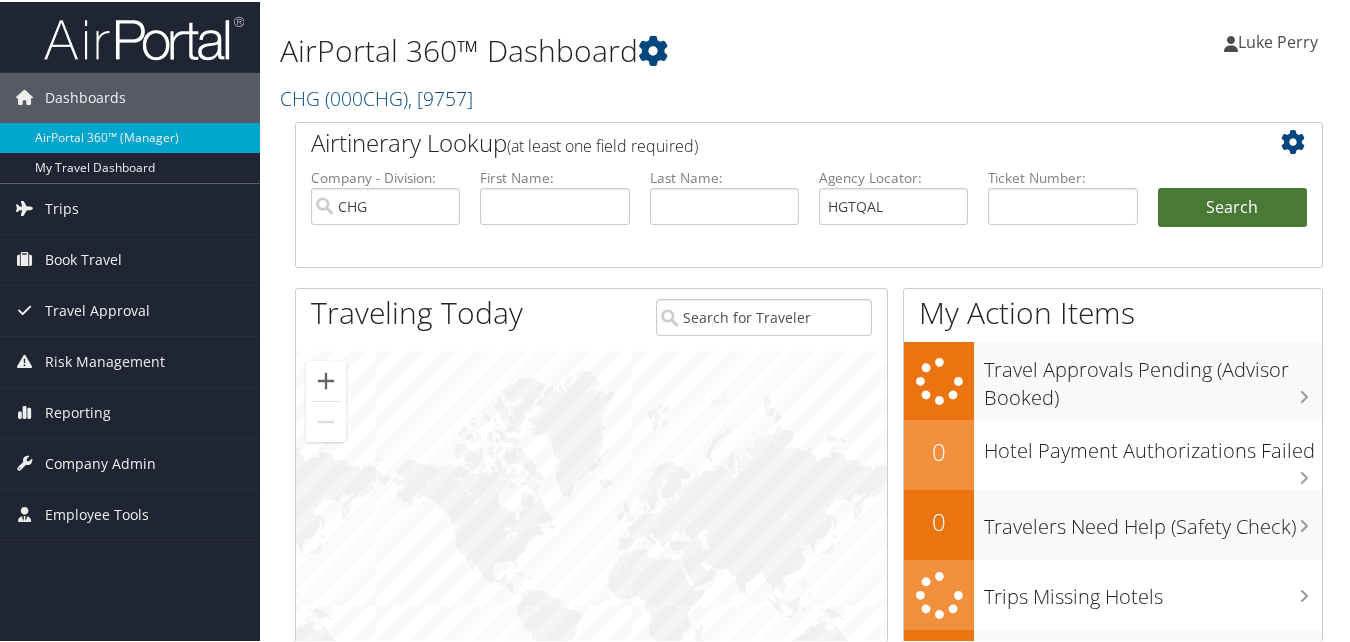 click on "Search" at bounding box center (1232, 206) 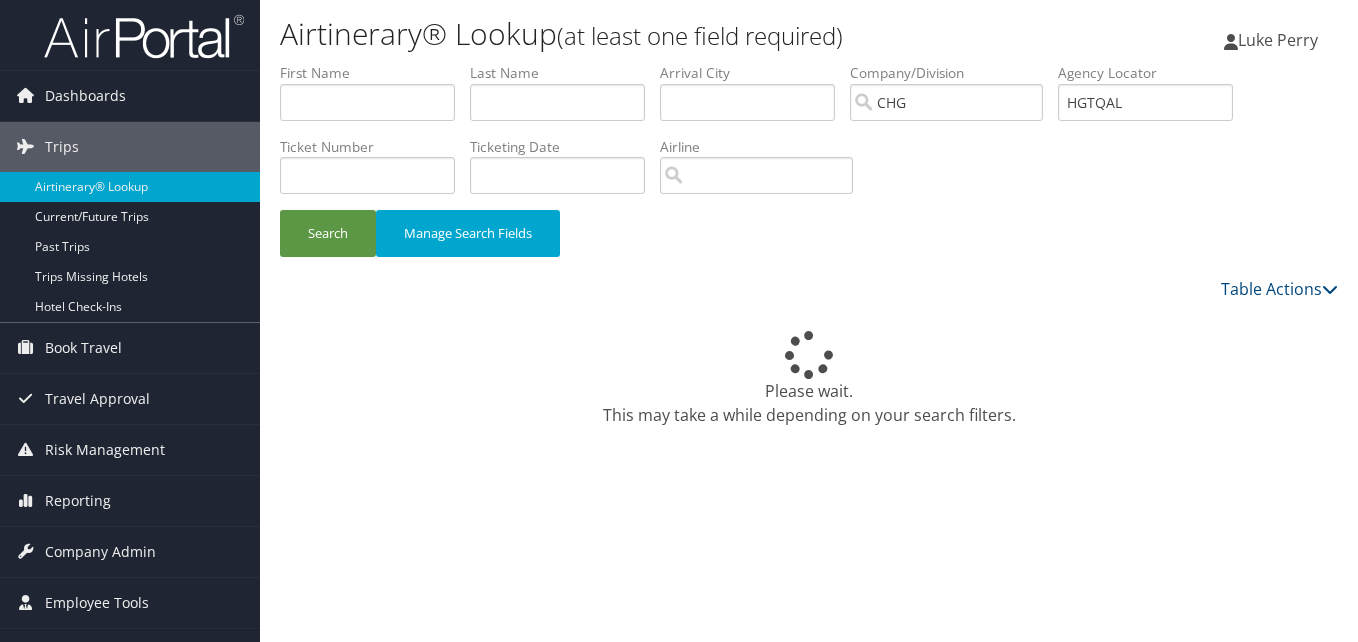 scroll, scrollTop: 0, scrollLeft: 0, axis: both 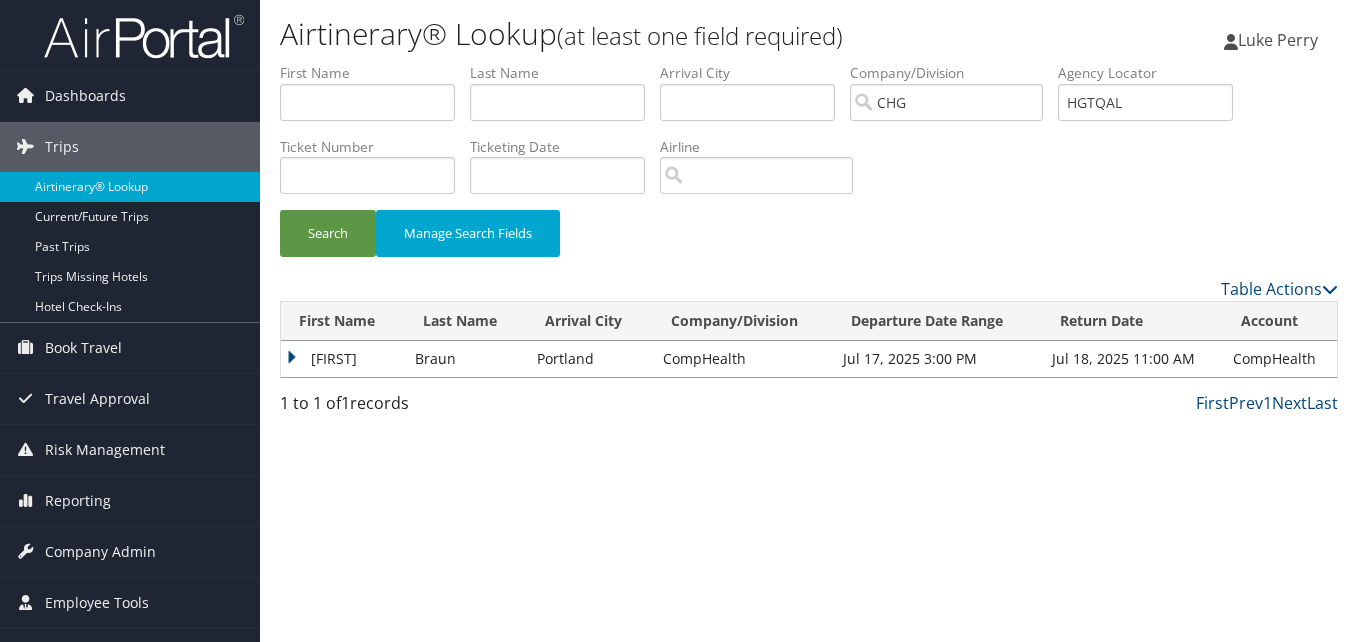 click on "[FIRST]" at bounding box center (343, 359) 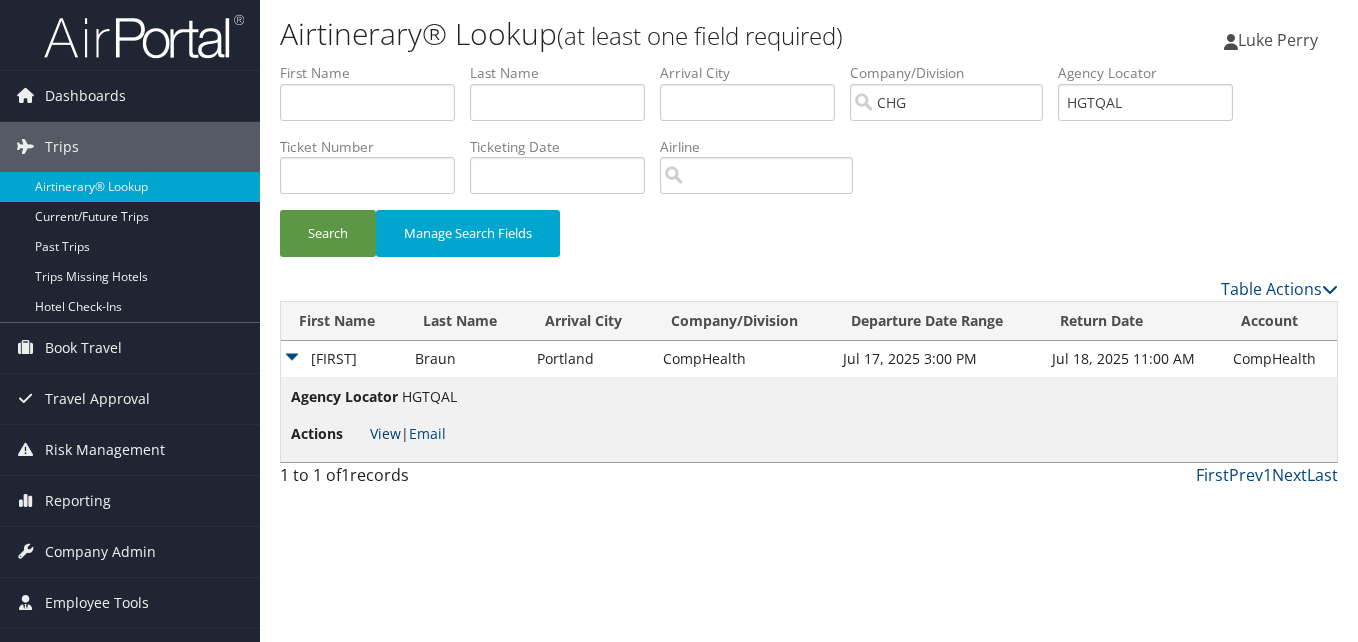 click on "View" at bounding box center (385, 433) 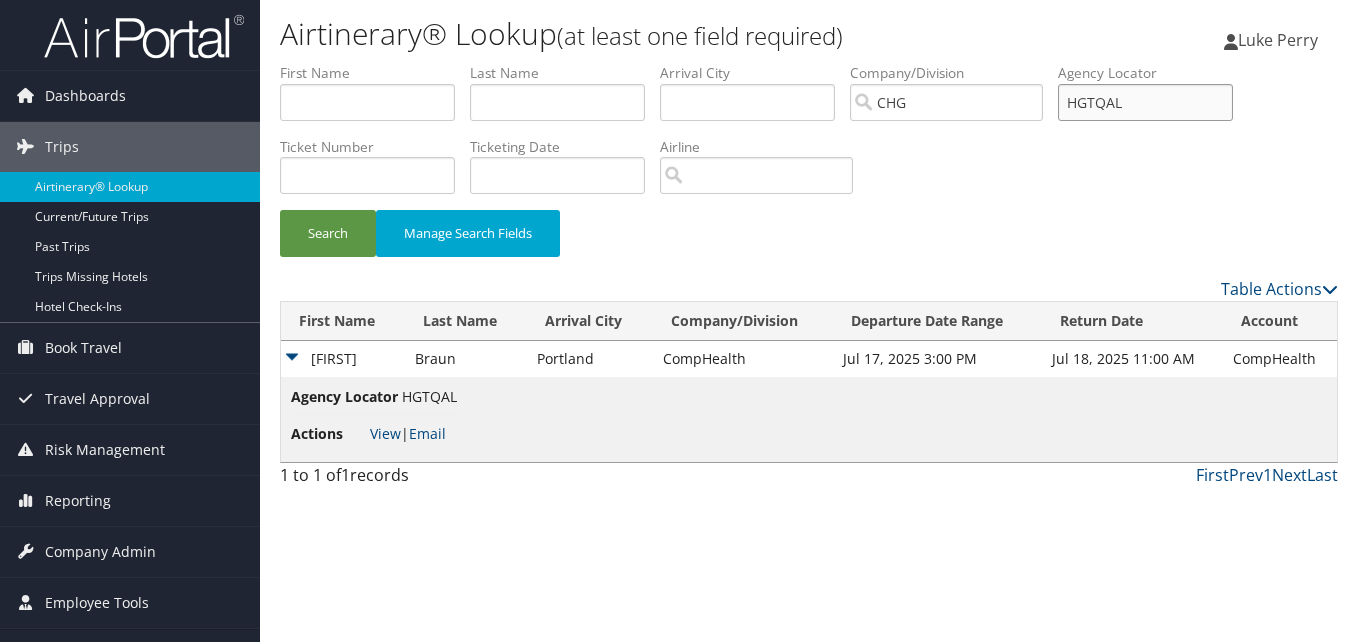 drag, startPoint x: 1029, startPoint y: 129, endPoint x: 989, endPoint y: 139, distance: 41.231056 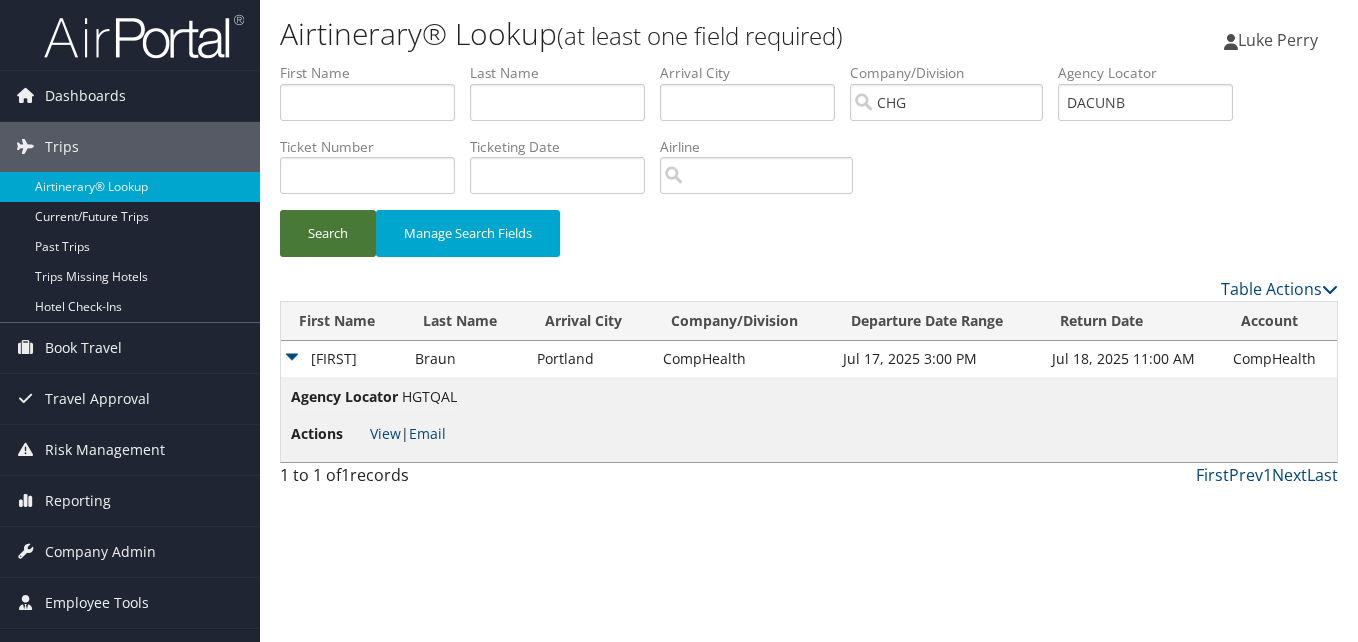 click on "Search" at bounding box center [328, 233] 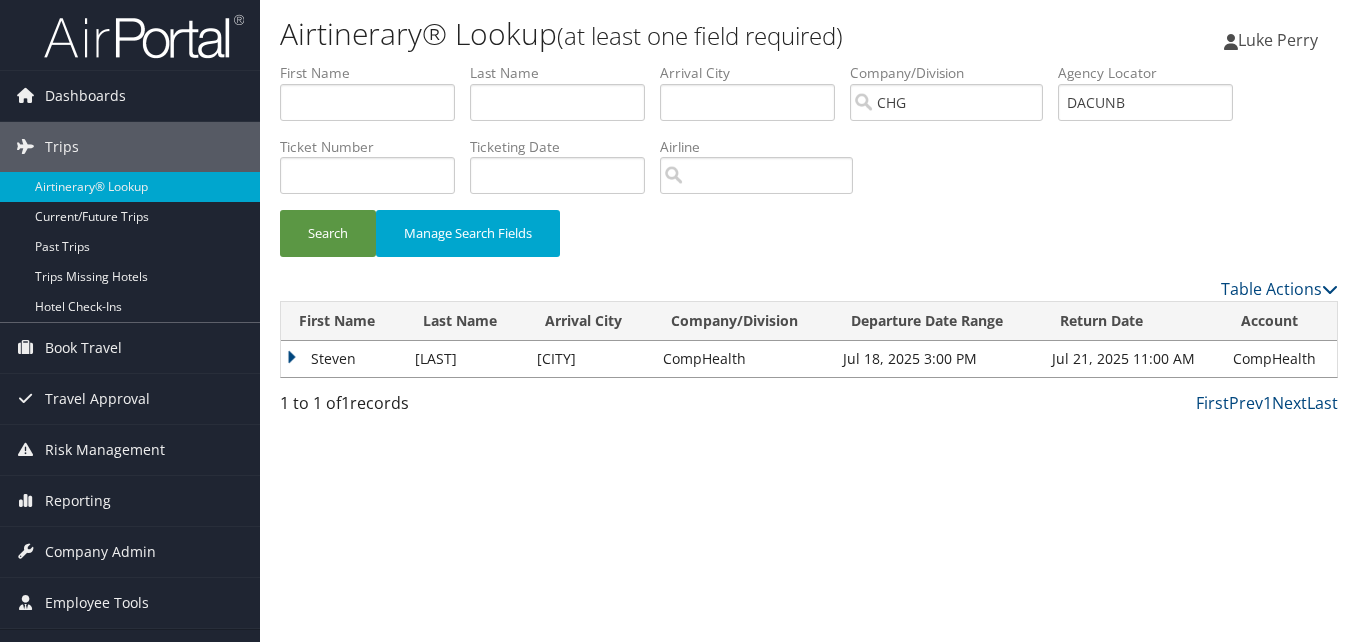 click on "Steven" at bounding box center [343, 359] 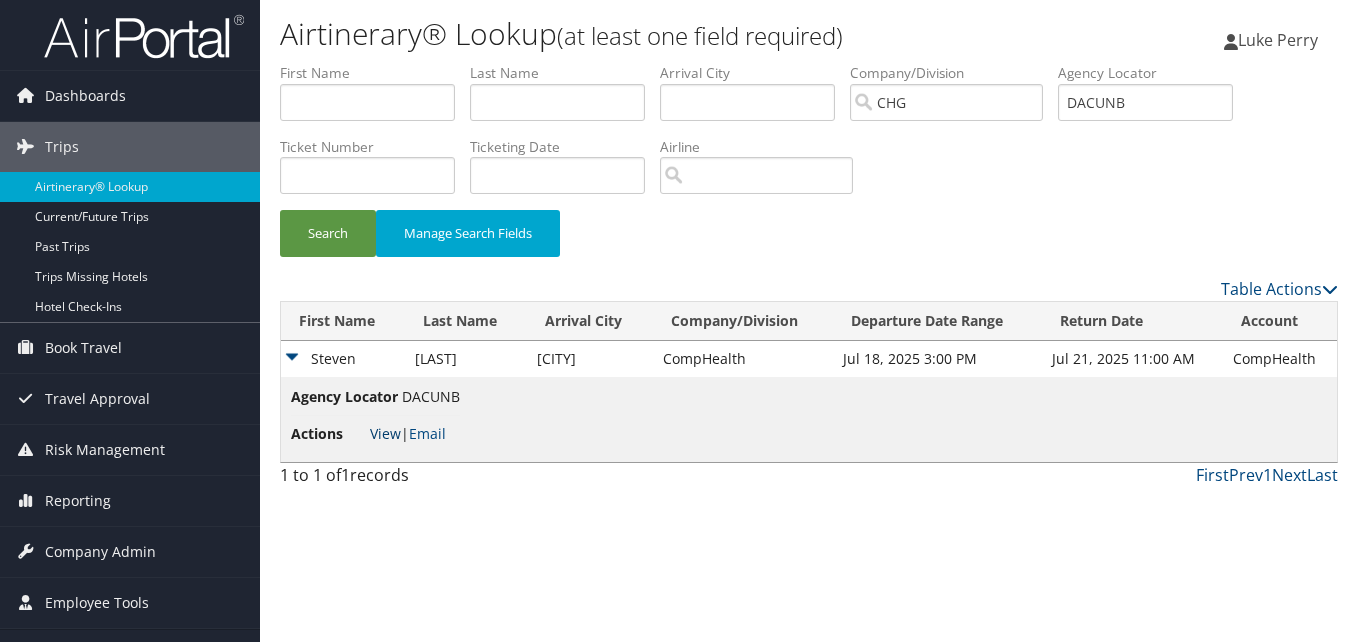 click on "View" at bounding box center (385, 433) 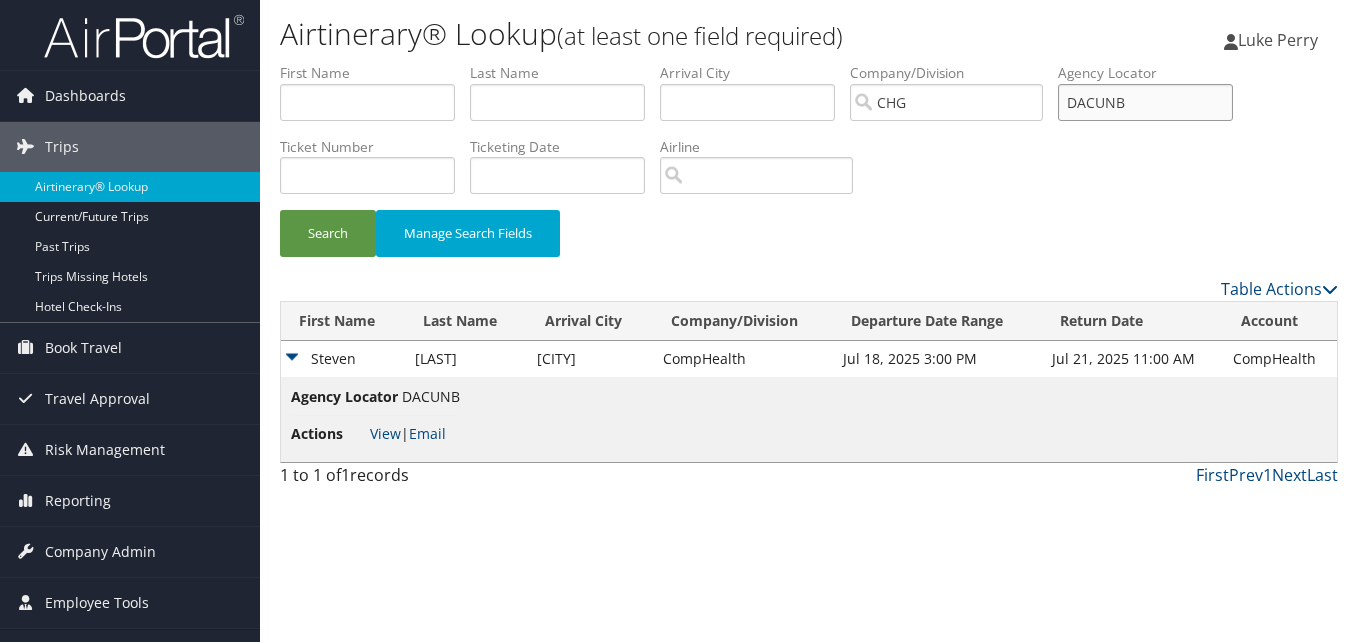 drag, startPoint x: 1105, startPoint y: 117, endPoint x: 981, endPoint y: 128, distance: 124.486946 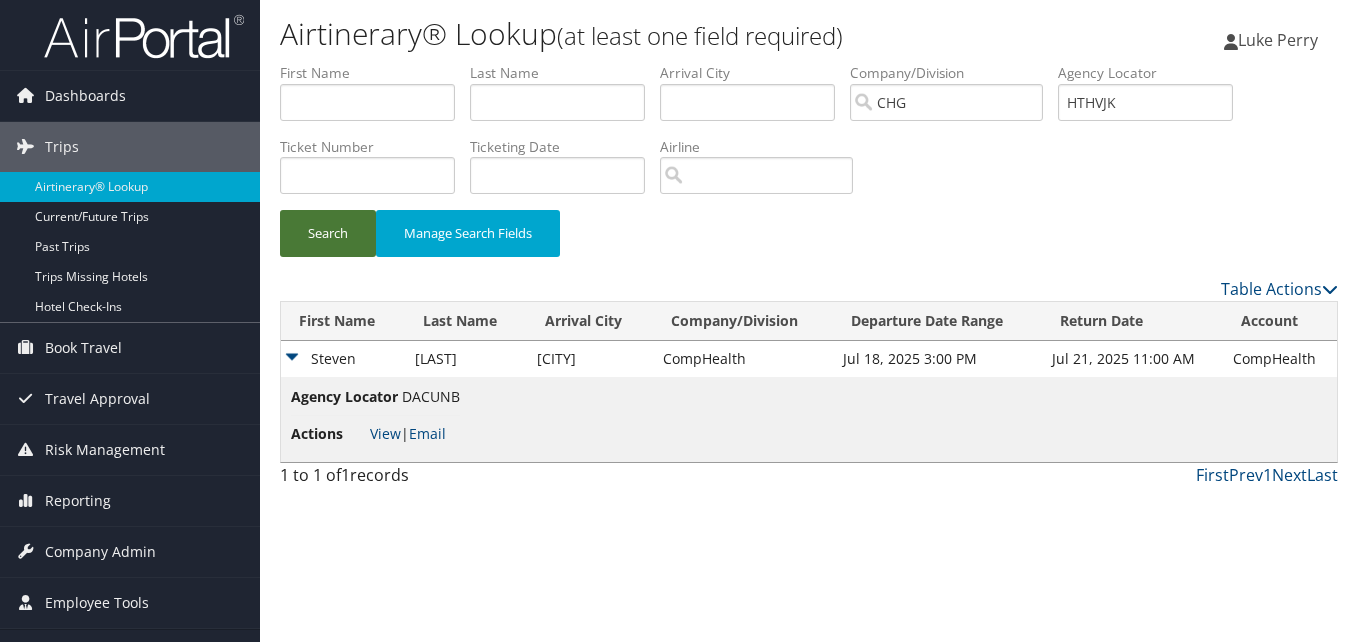click on "Search" at bounding box center [328, 233] 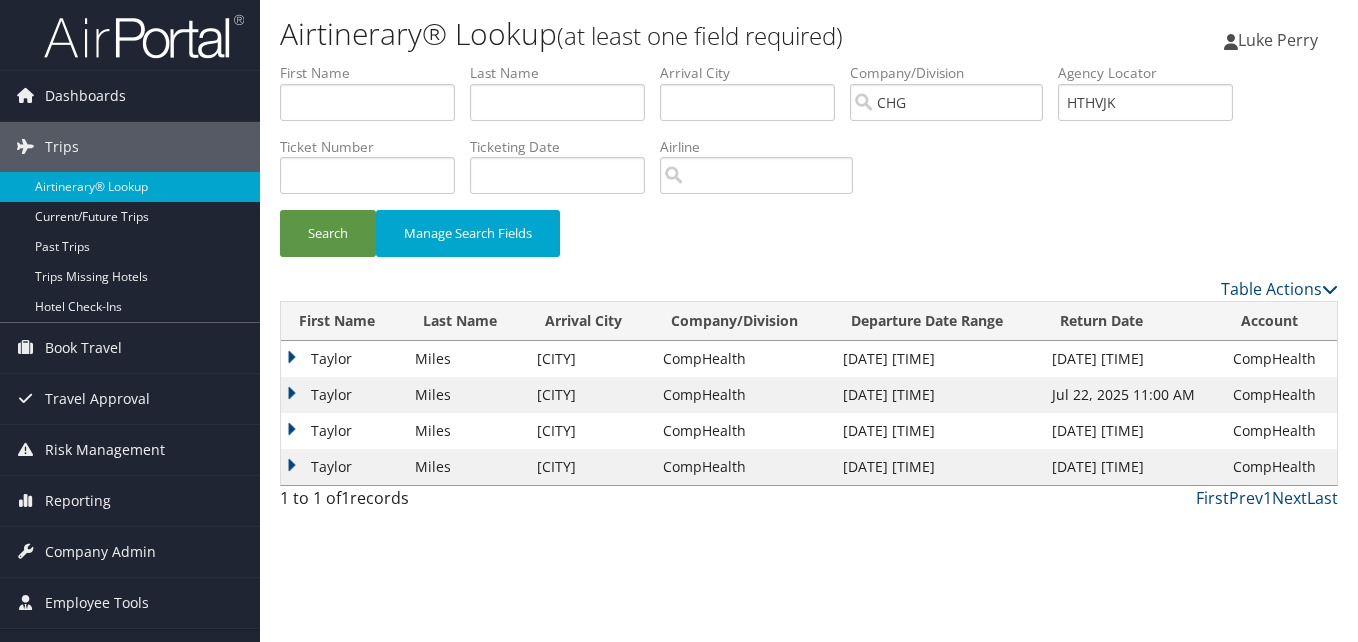 click on "Taylor" at bounding box center (343, 467) 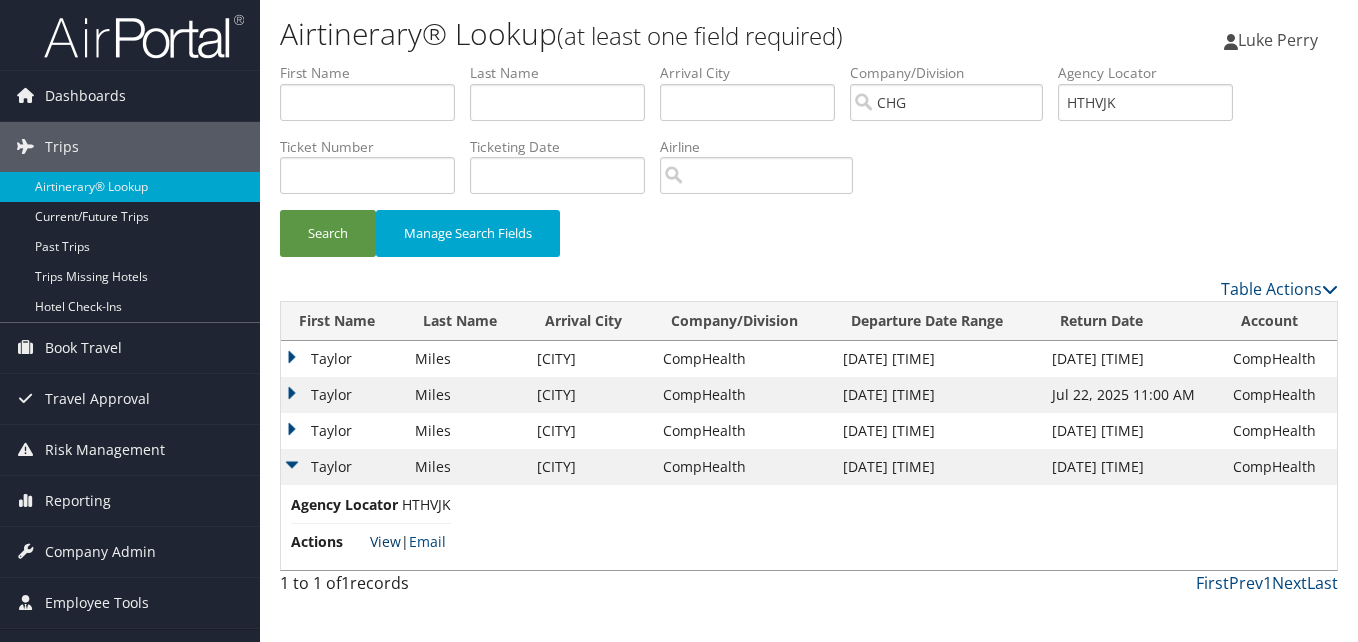 click on "View" at bounding box center (385, 541) 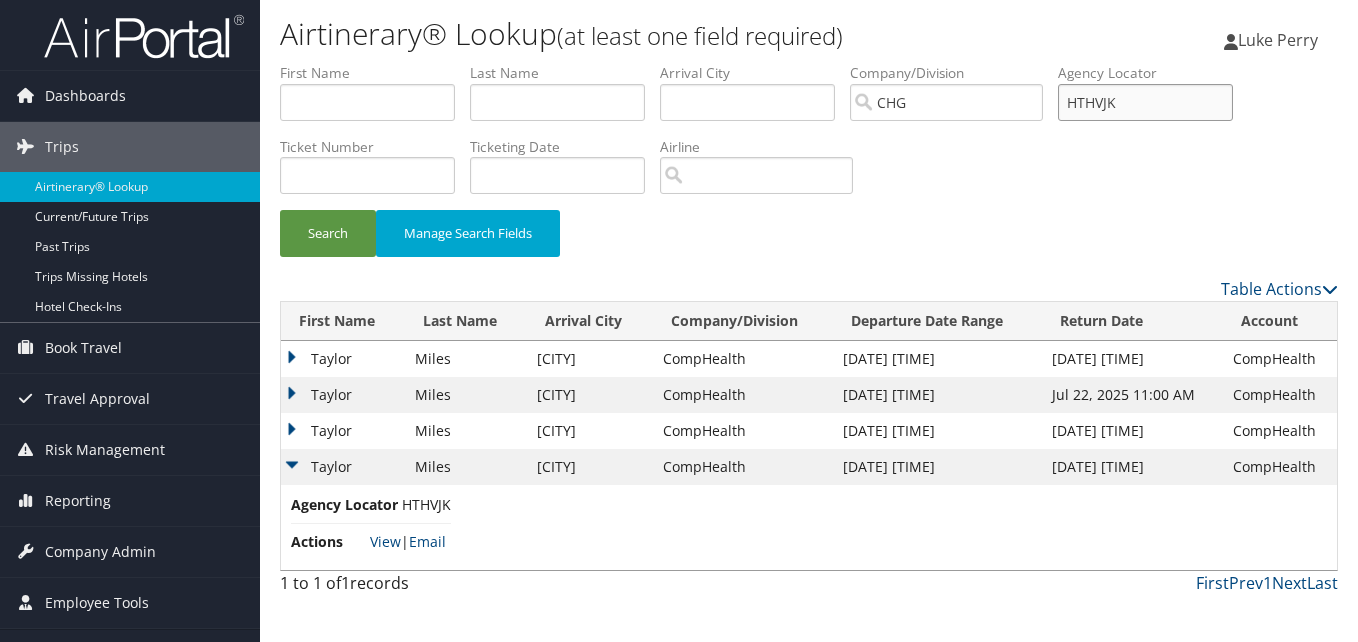 drag, startPoint x: 1166, startPoint y: 104, endPoint x: 970, endPoint y: 142, distance: 199.64969 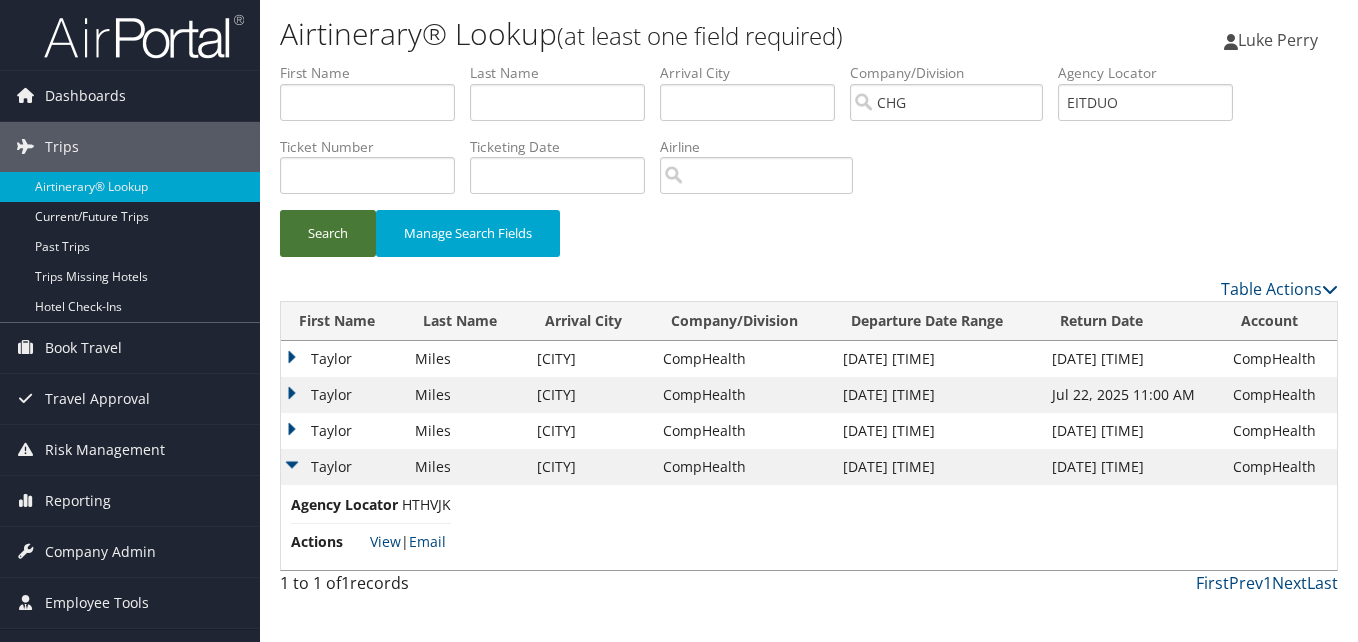 click on "Search" at bounding box center [328, 233] 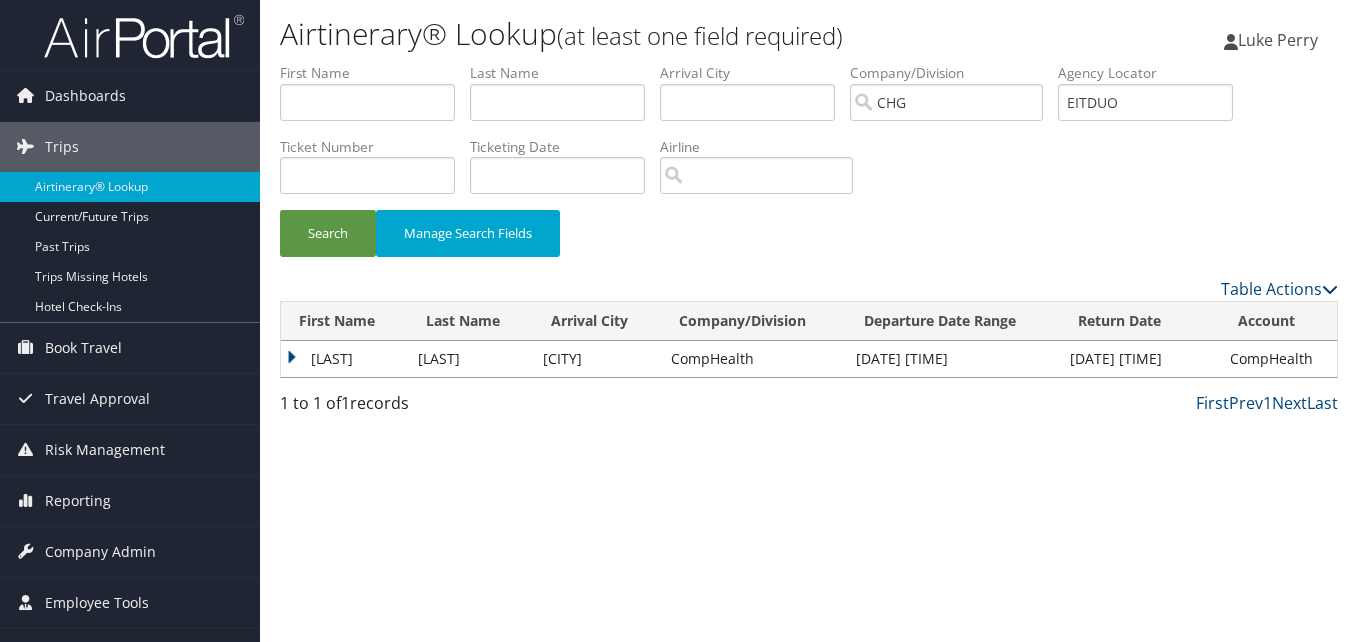 click on "Tong" at bounding box center [344, 359] 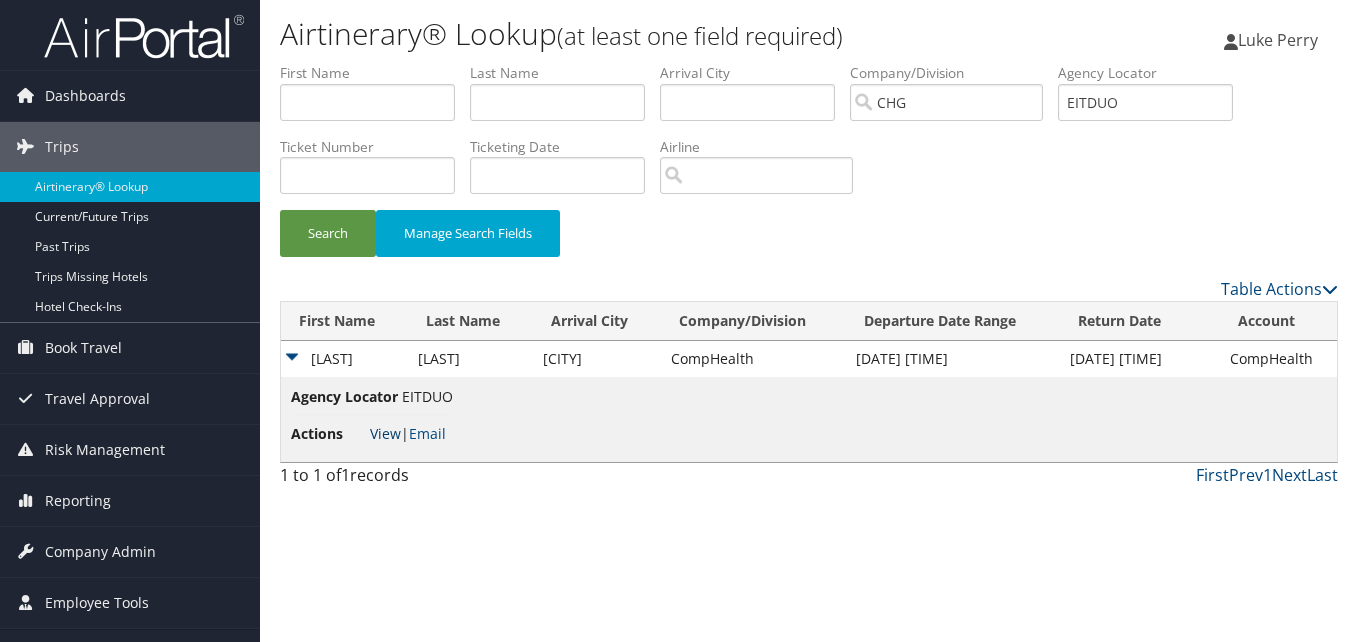 click on "View" at bounding box center [385, 433] 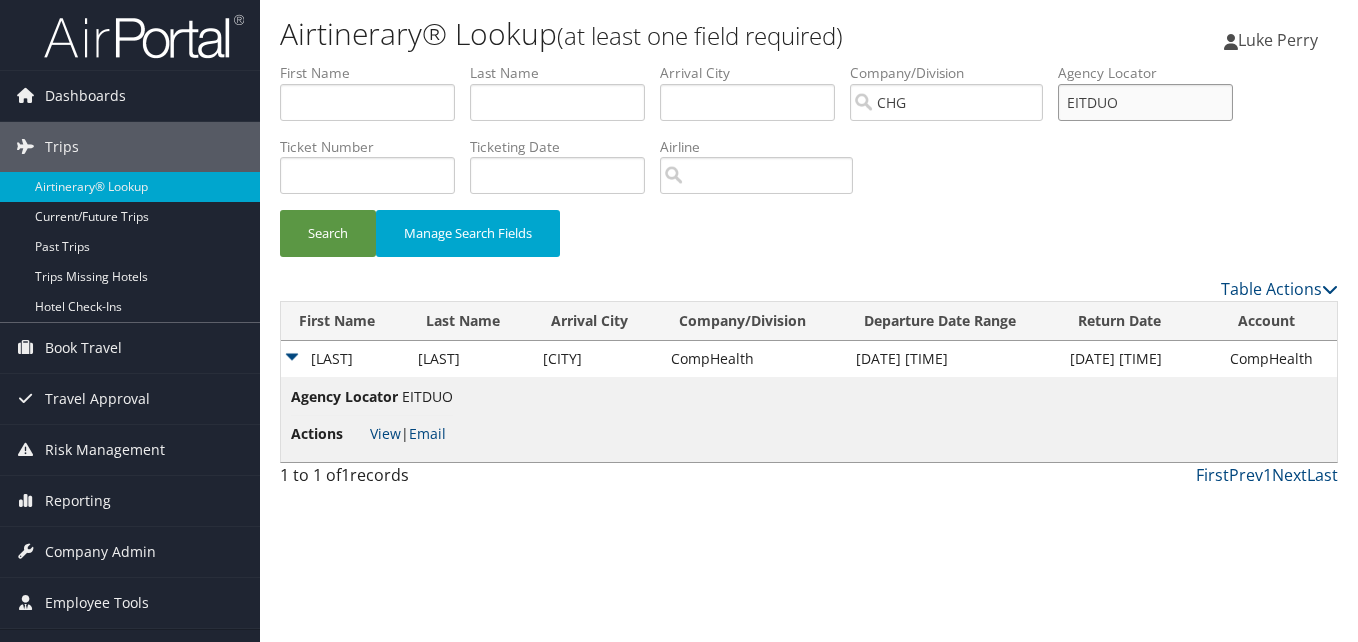 click on "EITDUO" at bounding box center [1145, 102] 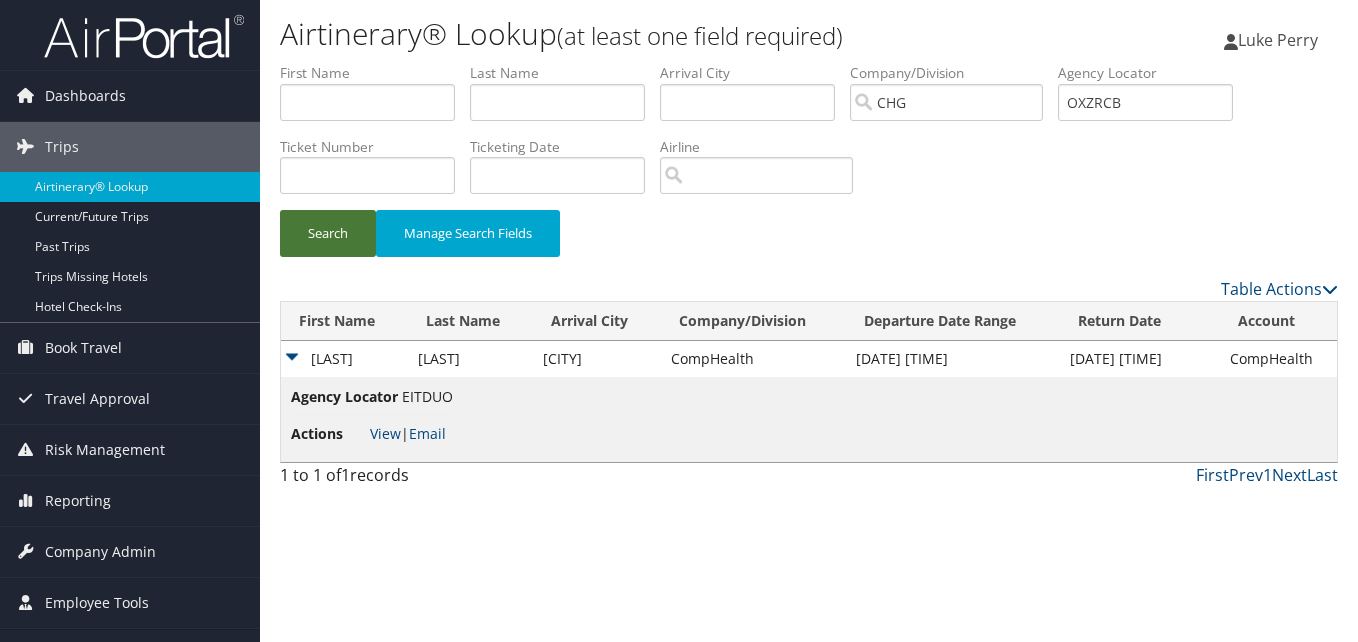 click on "Search" at bounding box center (328, 233) 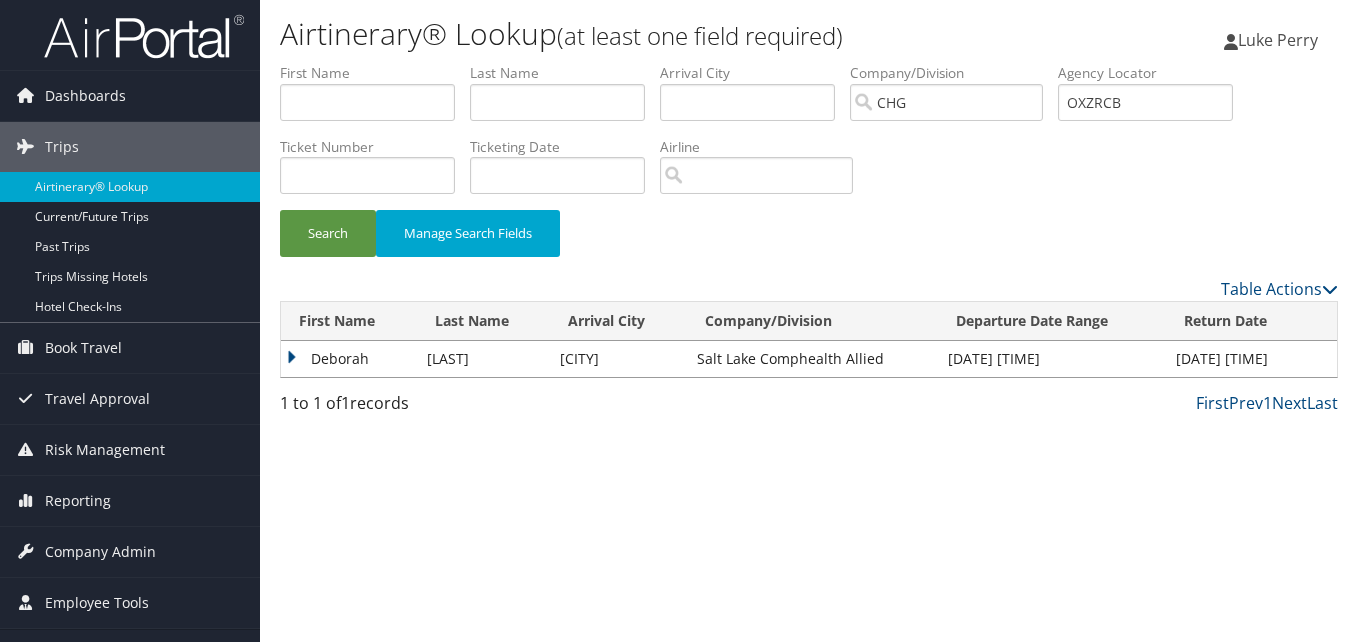 click on "Deborah" at bounding box center (349, 359) 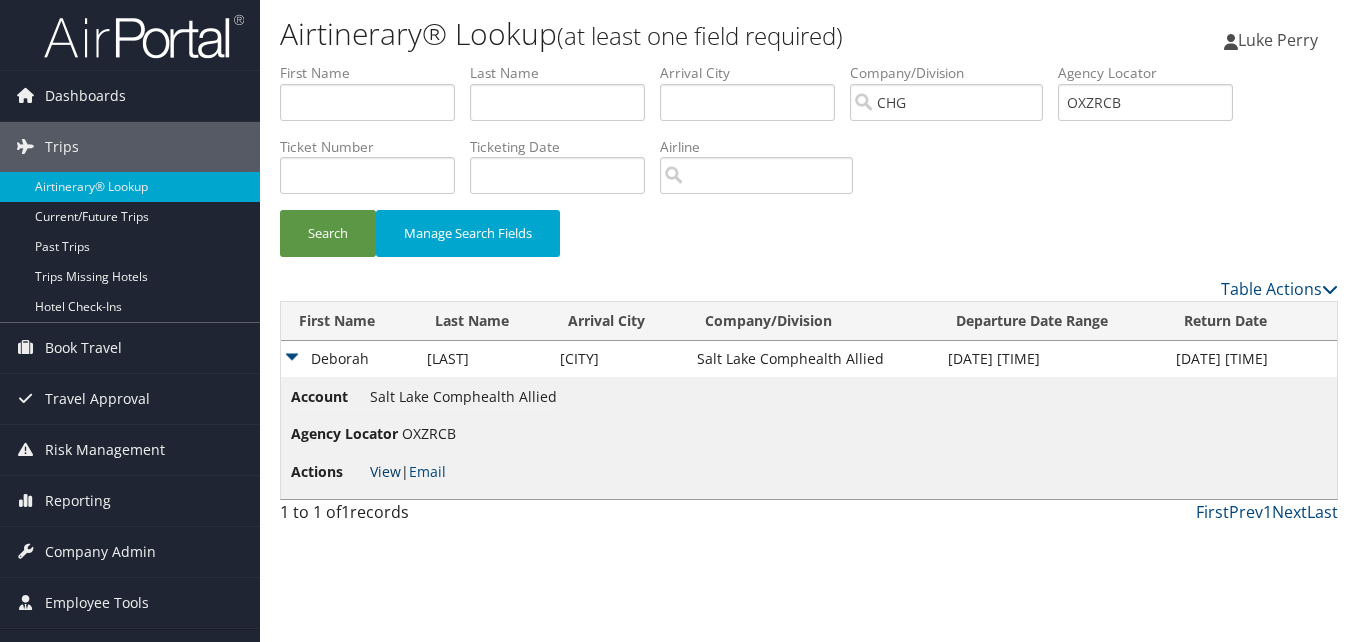 click on "View" at bounding box center (385, 471) 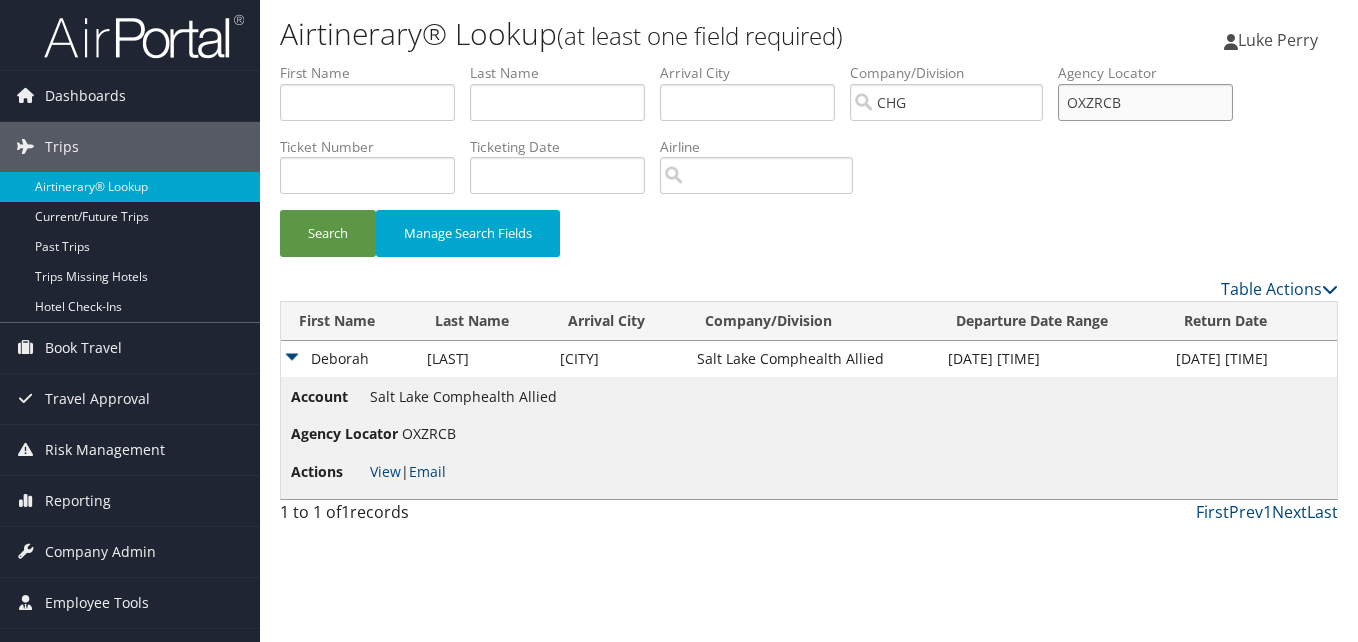 drag, startPoint x: 1155, startPoint y: 109, endPoint x: 1009, endPoint y: 128, distance: 147.23111 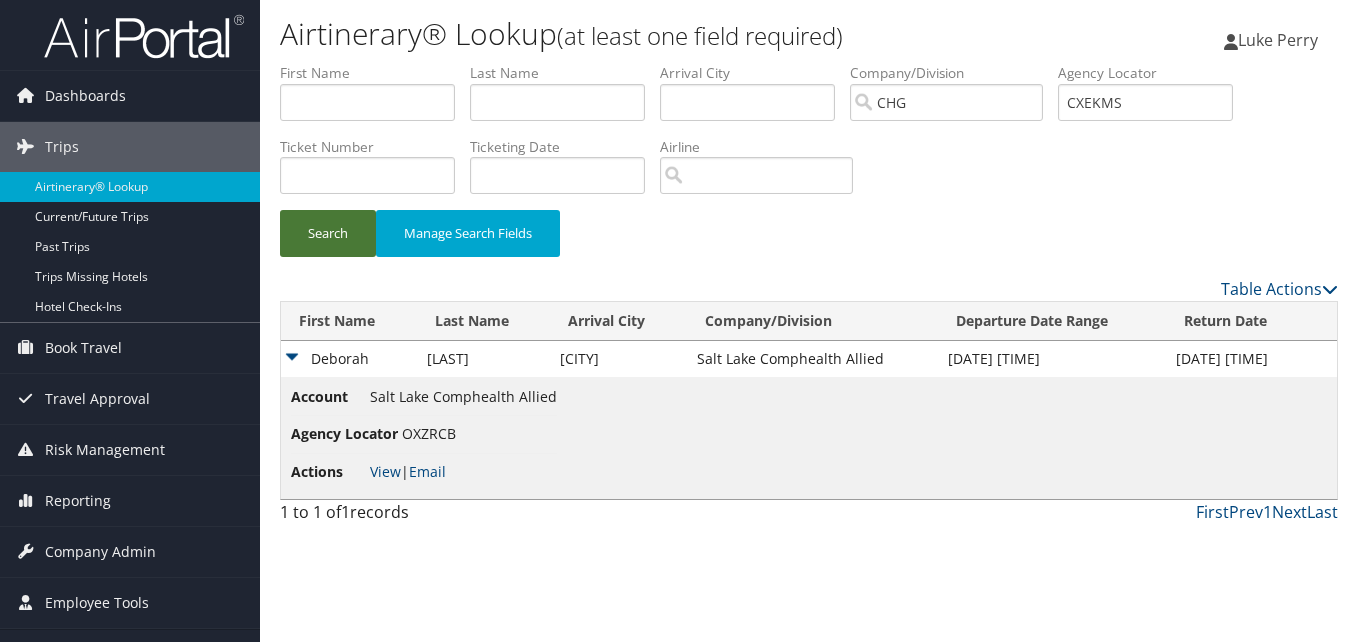 click on "Search" at bounding box center (328, 233) 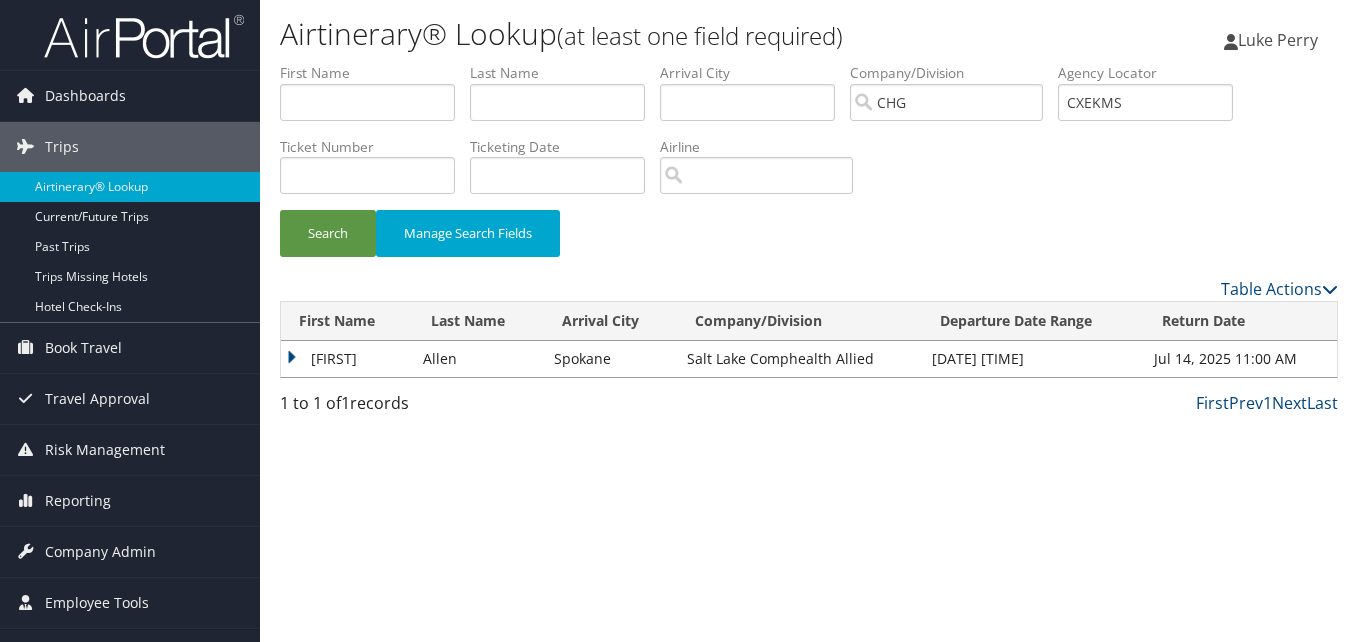 click on "Richard" at bounding box center (347, 359) 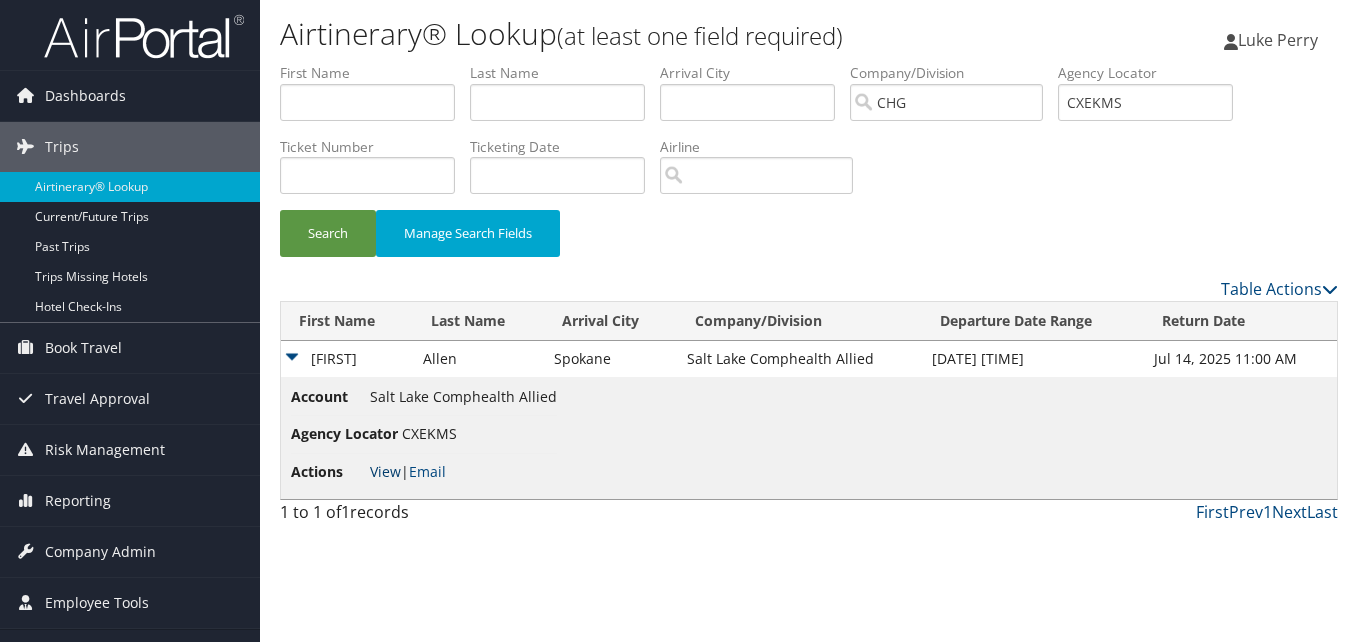 click on "View" at bounding box center [385, 471] 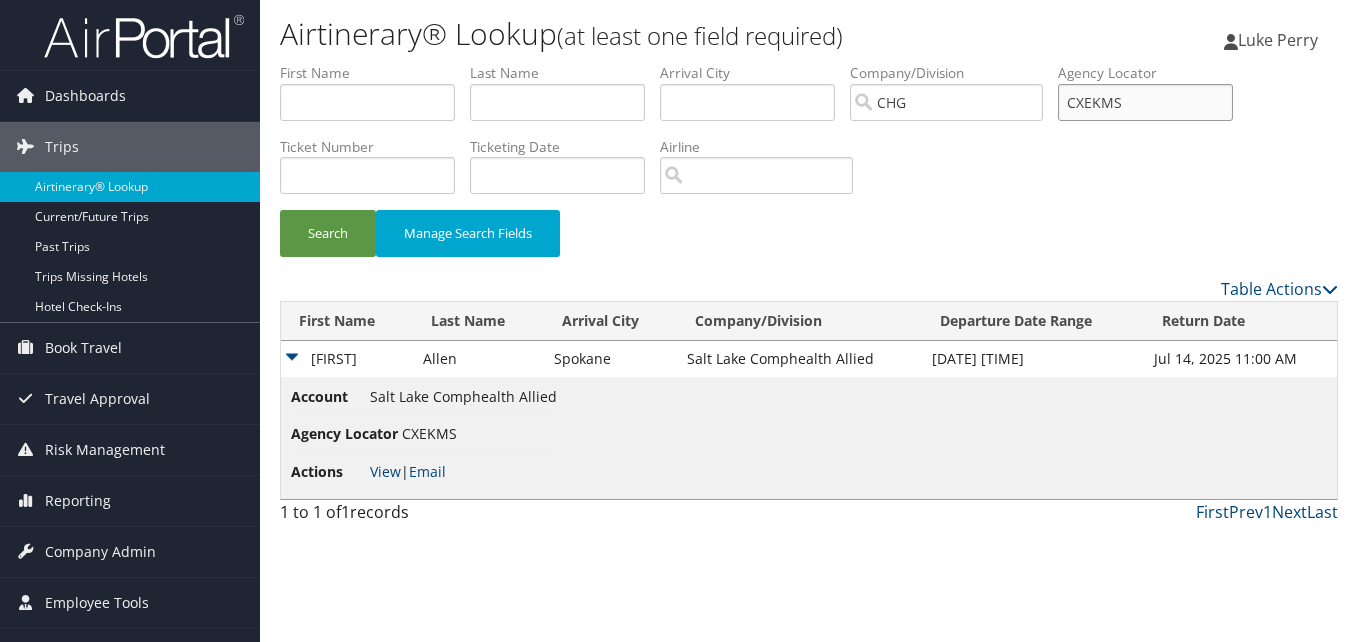 drag, startPoint x: 1164, startPoint y: 103, endPoint x: 900, endPoint y: 123, distance: 264.7565 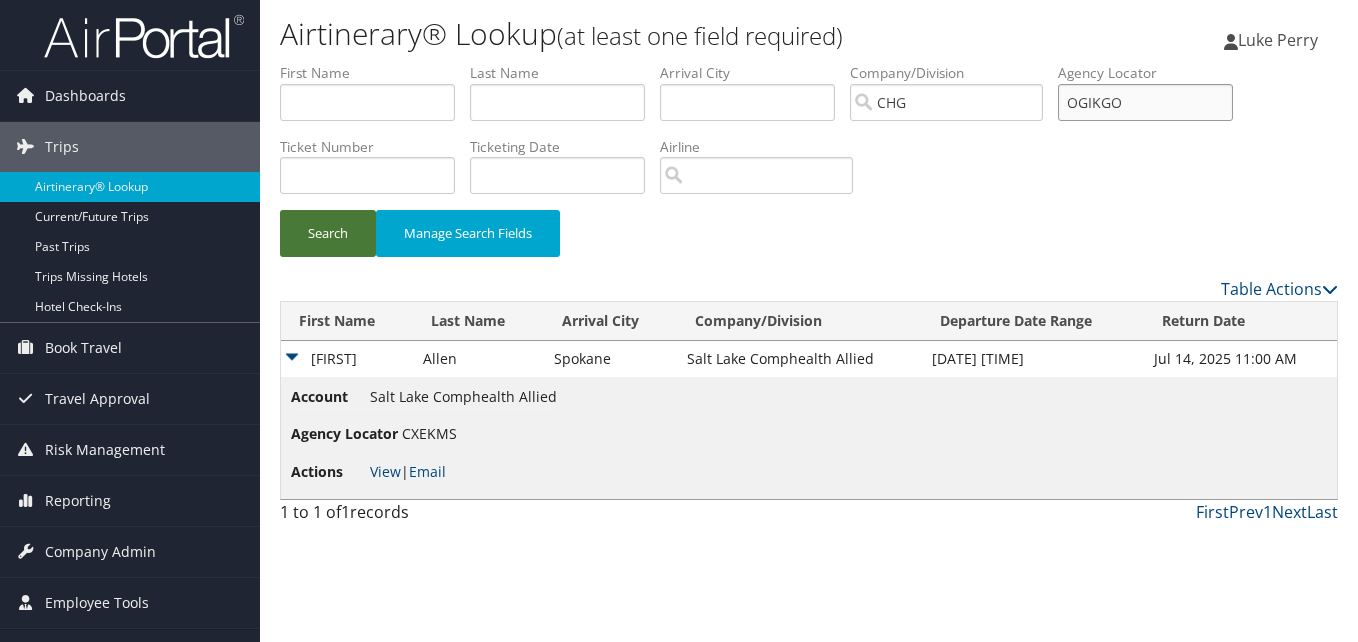 type on "OGIKGO" 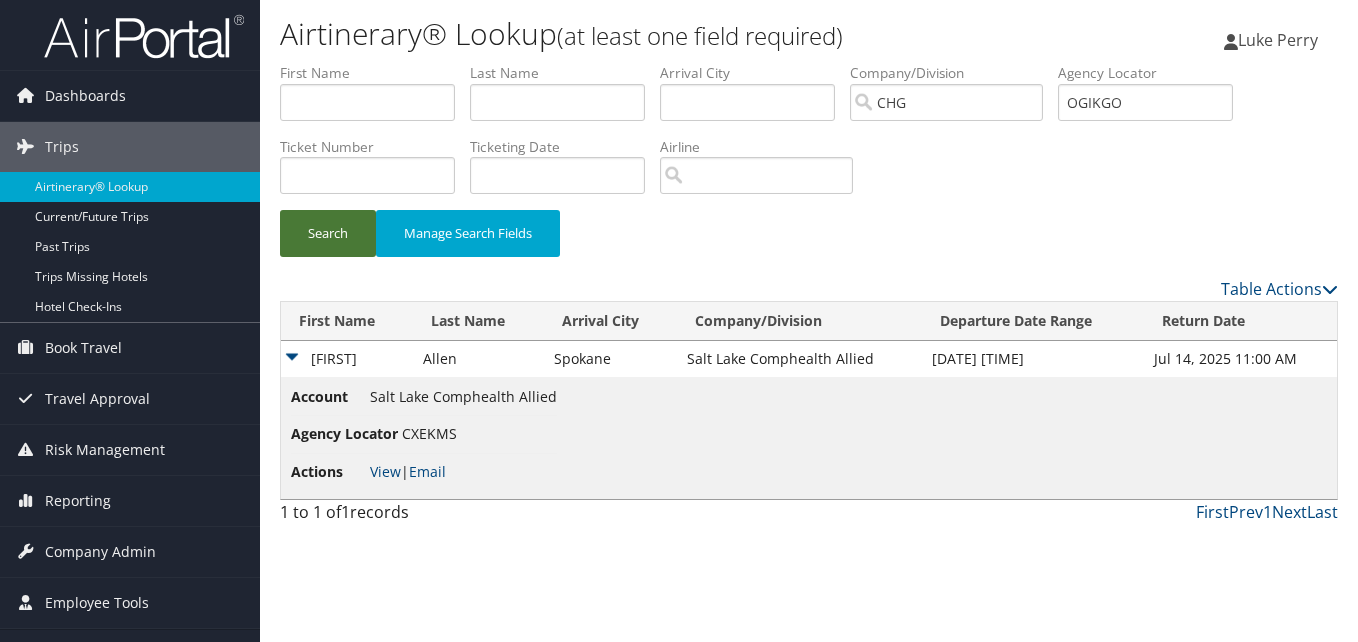 click on "Search" at bounding box center (328, 233) 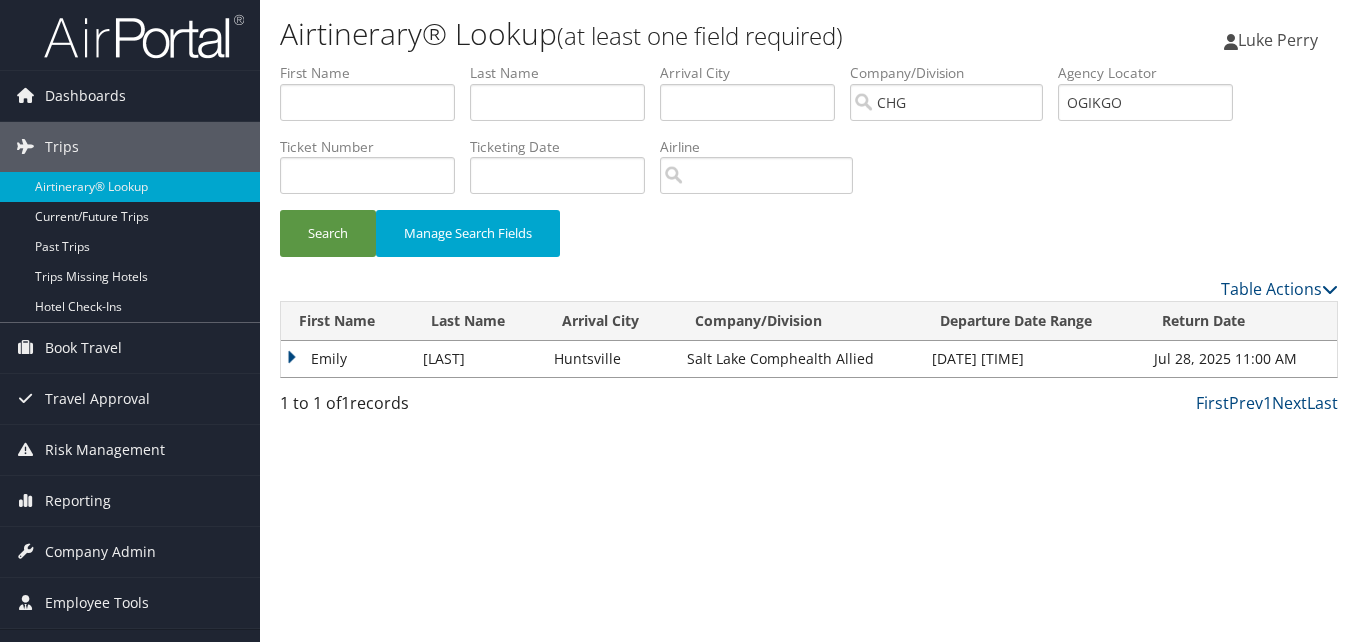 click on "Emily" at bounding box center (347, 359) 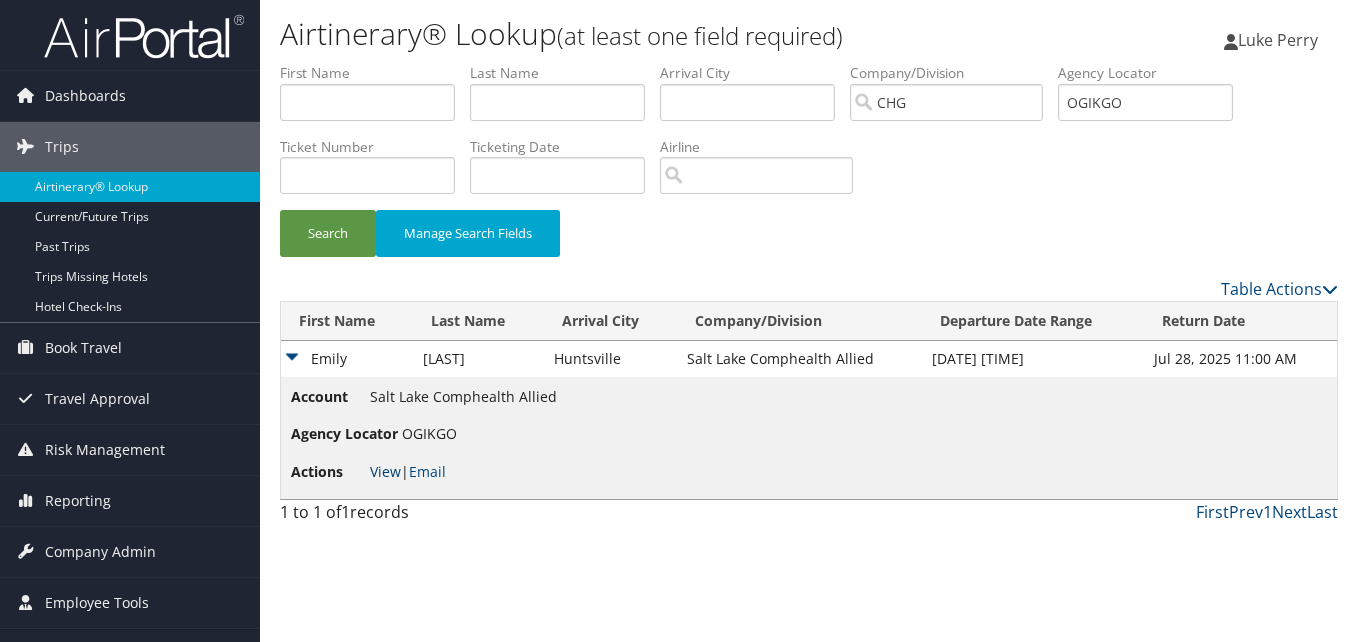 click on "View" at bounding box center [385, 471] 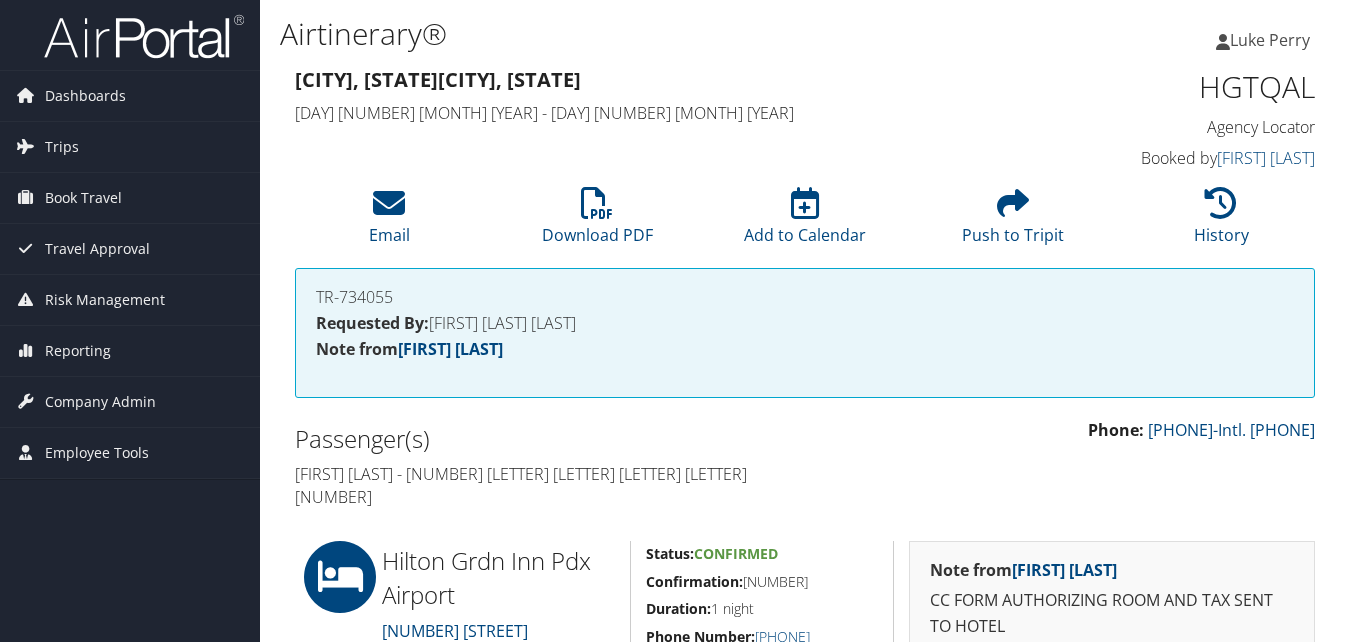 scroll, scrollTop: 503, scrollLeft: 0, axis: vertical 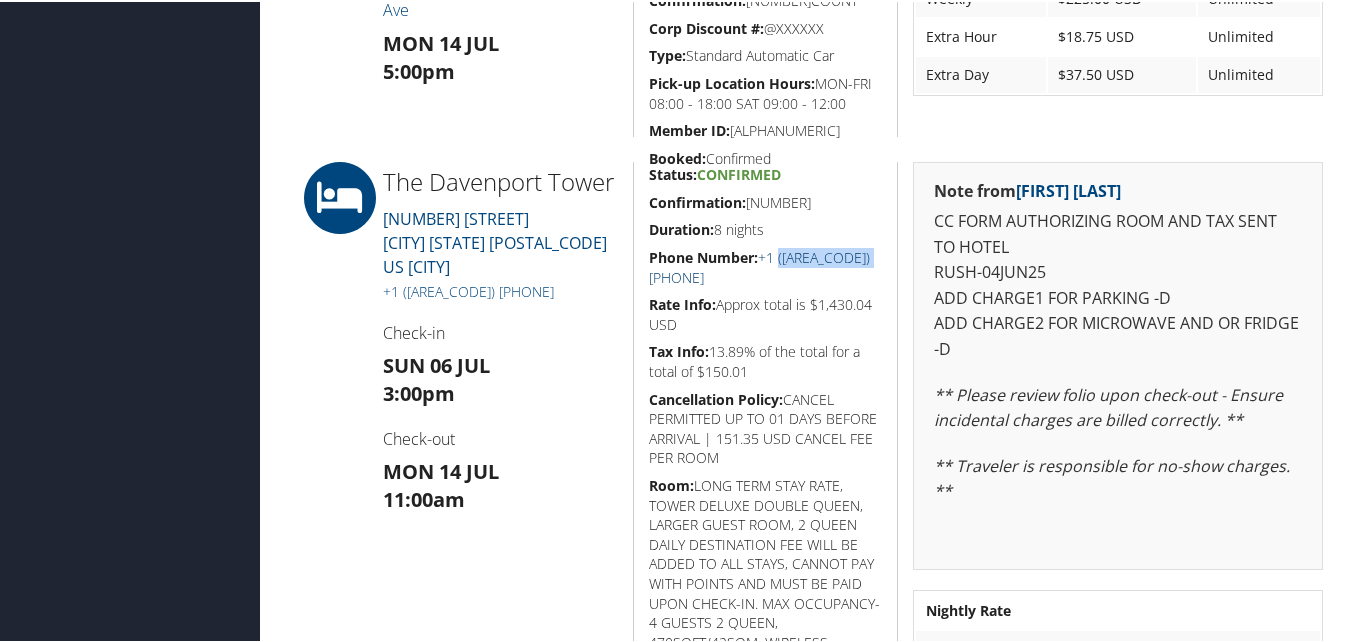 drag, startPoint x: 882, startPoint y: 260, endPoint x: 780, endPoint y: 260, distance: 102 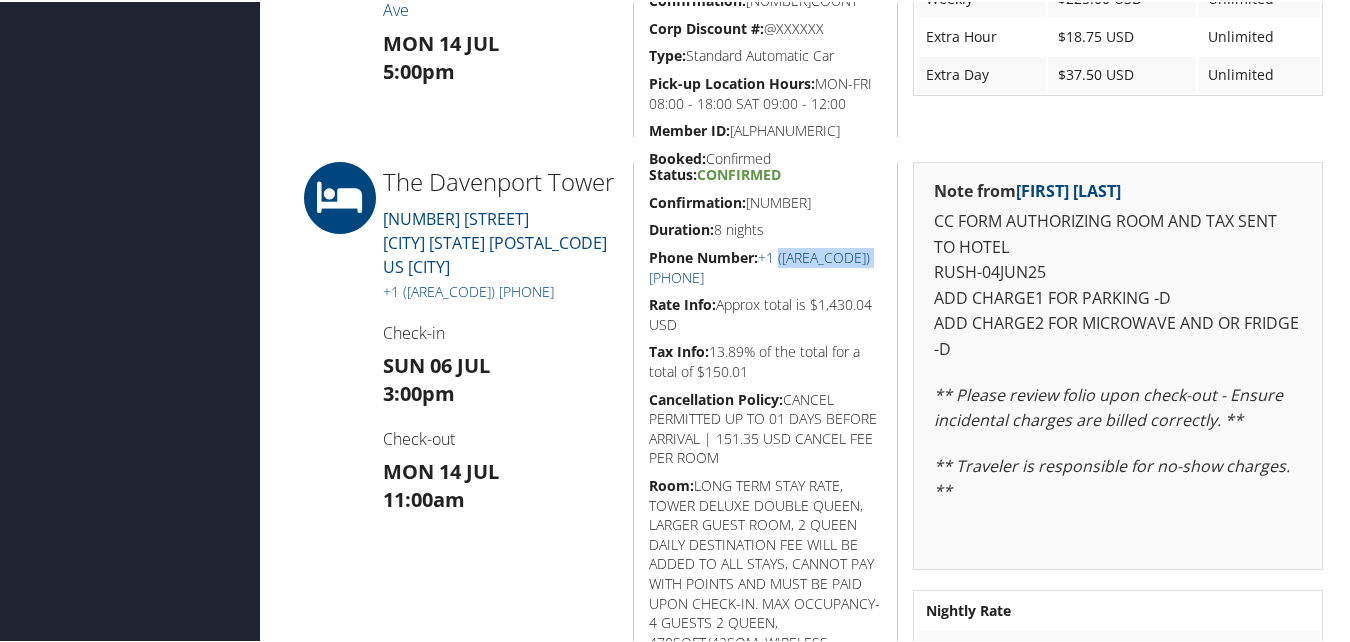 copy on "(509) 789-6965" 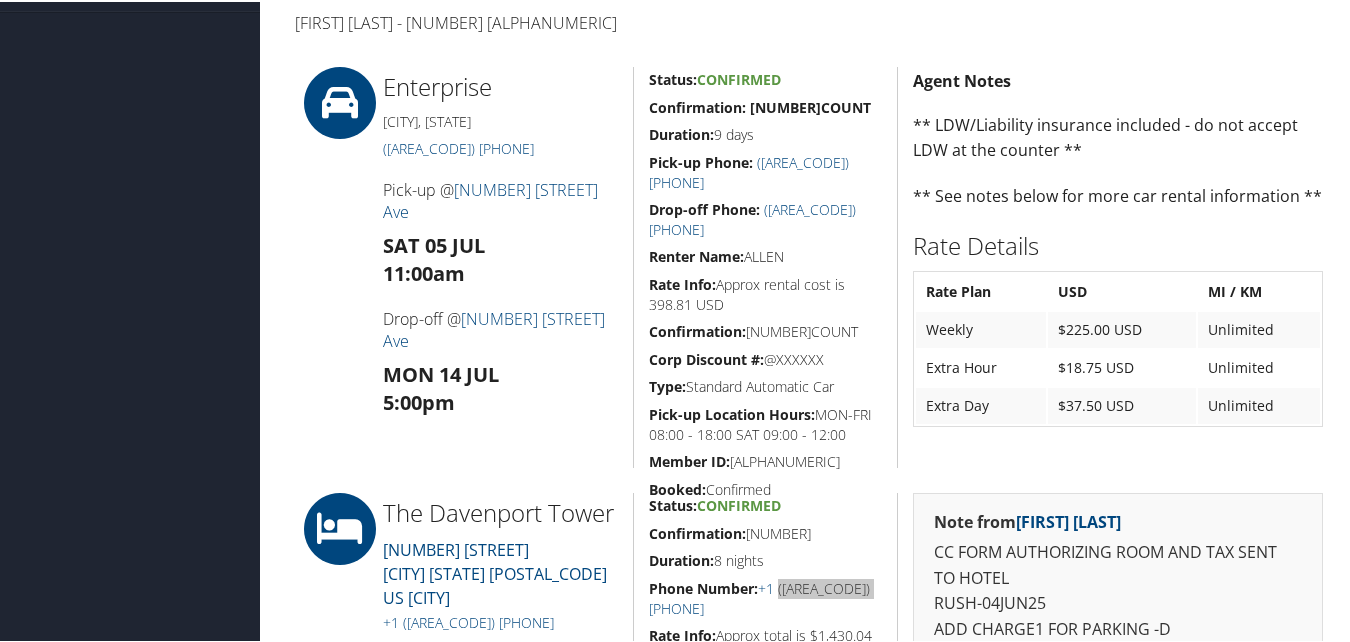 scroll, scrollTop: 400, scrollLeft: 0, axis: vertical 